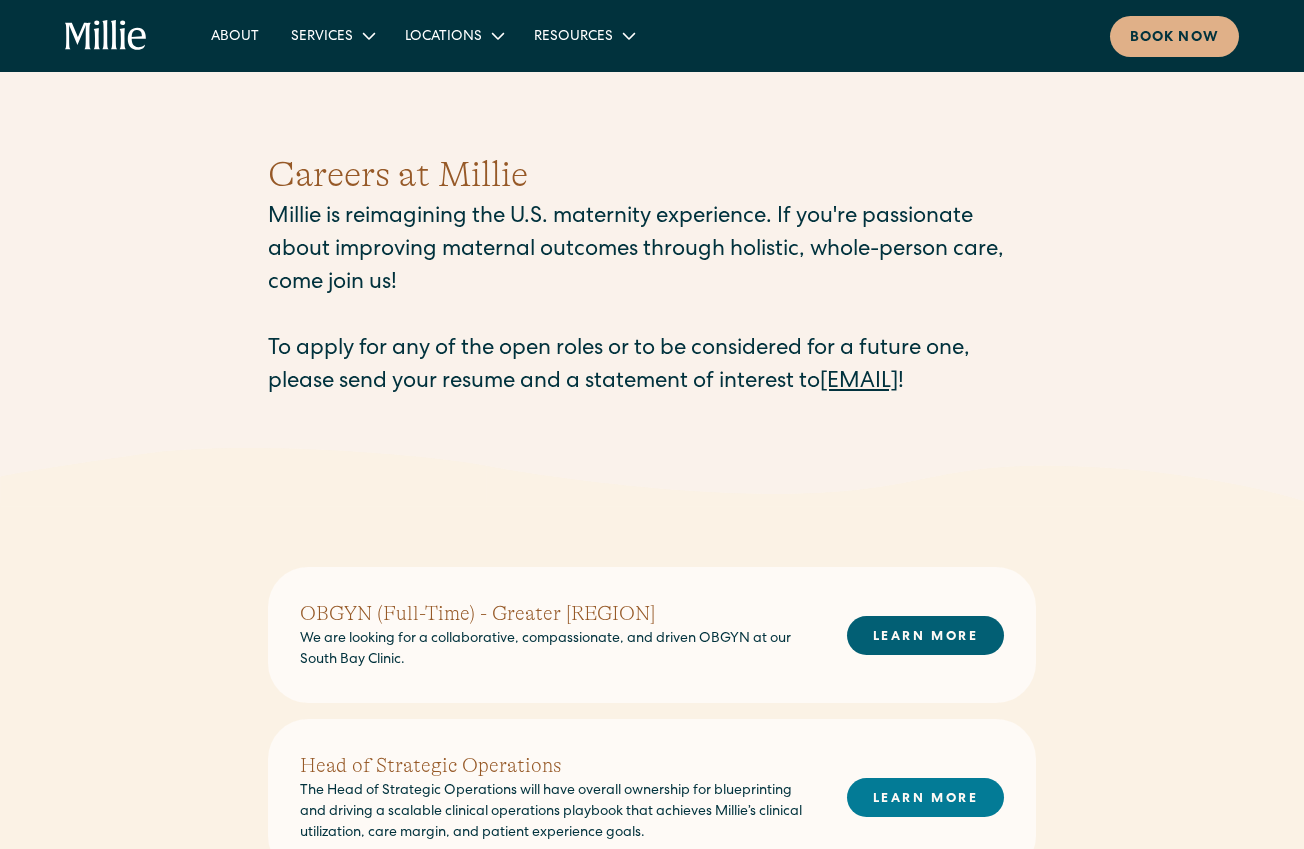 scroll, scrollTop: 0, scrollLeft: 0, axis: both 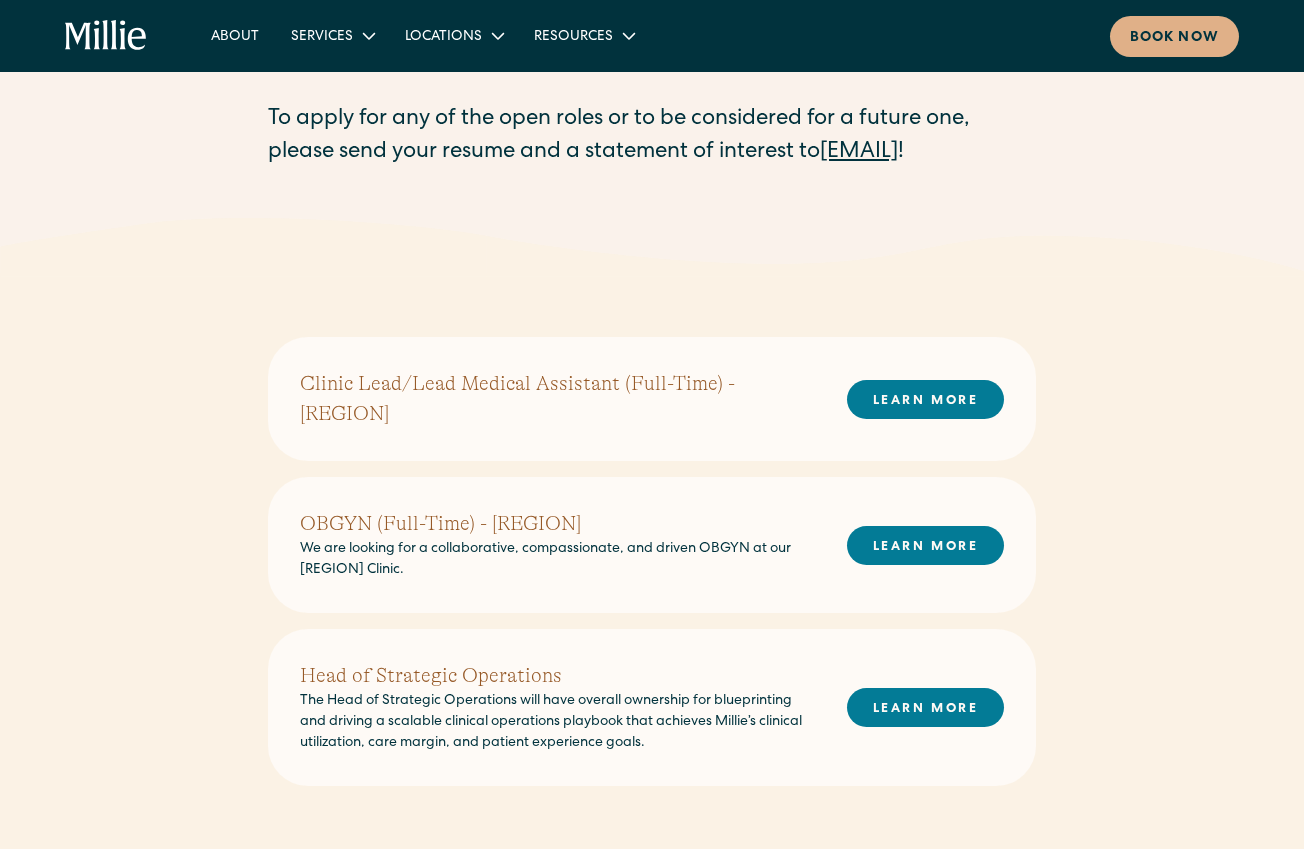 drag, startPoint x: 425, startPoint y: 451, endPoint x: 304, endPoint y: 411, distance: 127.440186 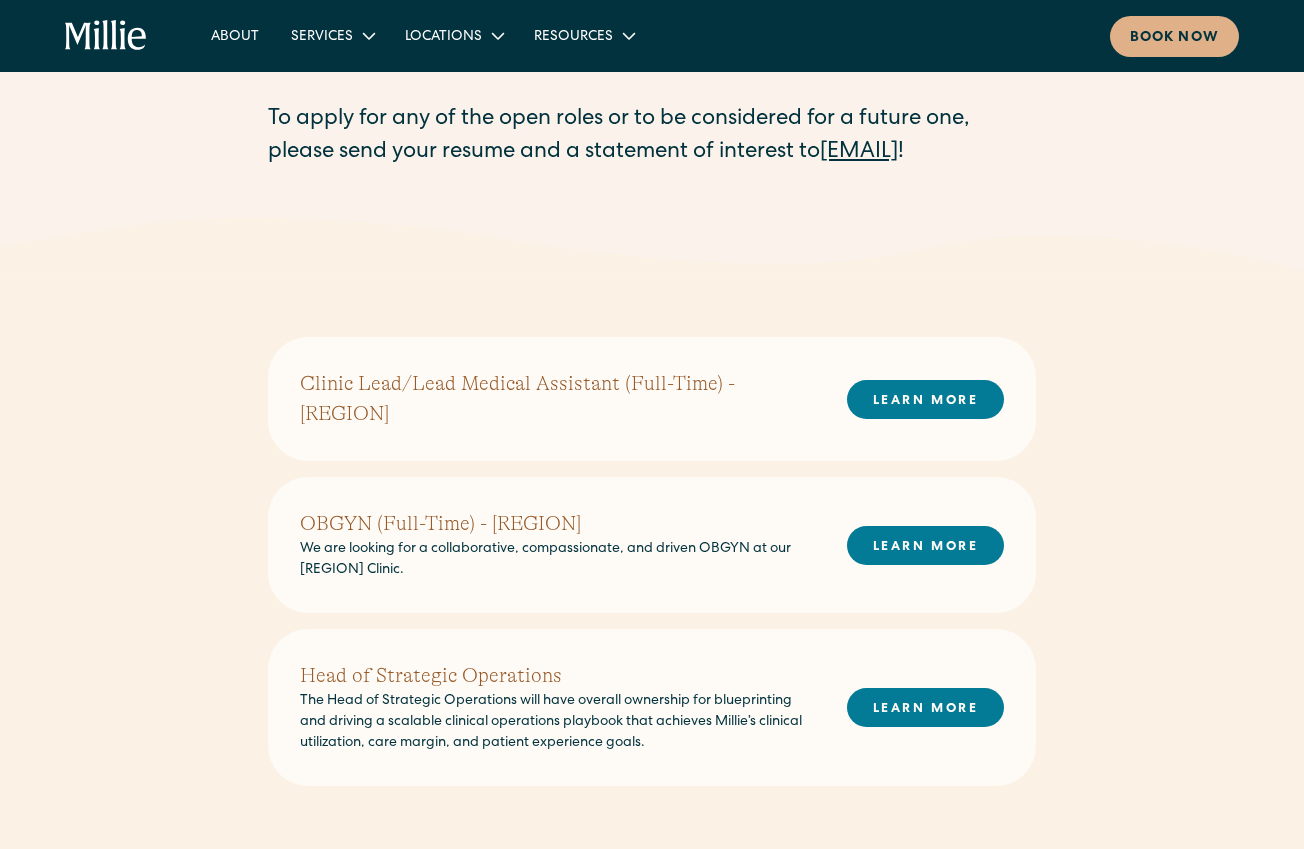 click on "Clinic Lead/Lead Medical Assistant (Full-Time) - Greater Sacramento" at bounding box center (557, 399) 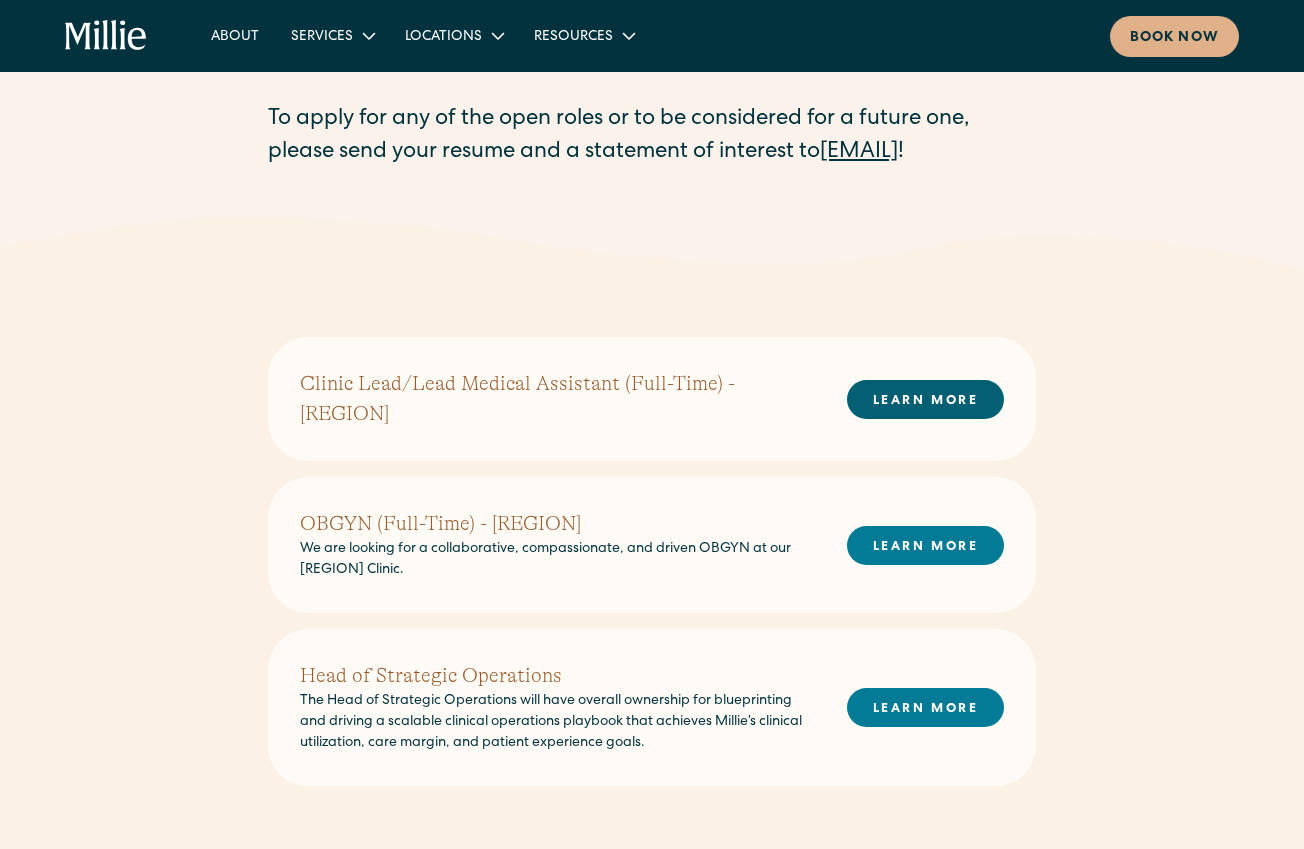 click on "LEARN MORE" at bounding box center [925, 399] 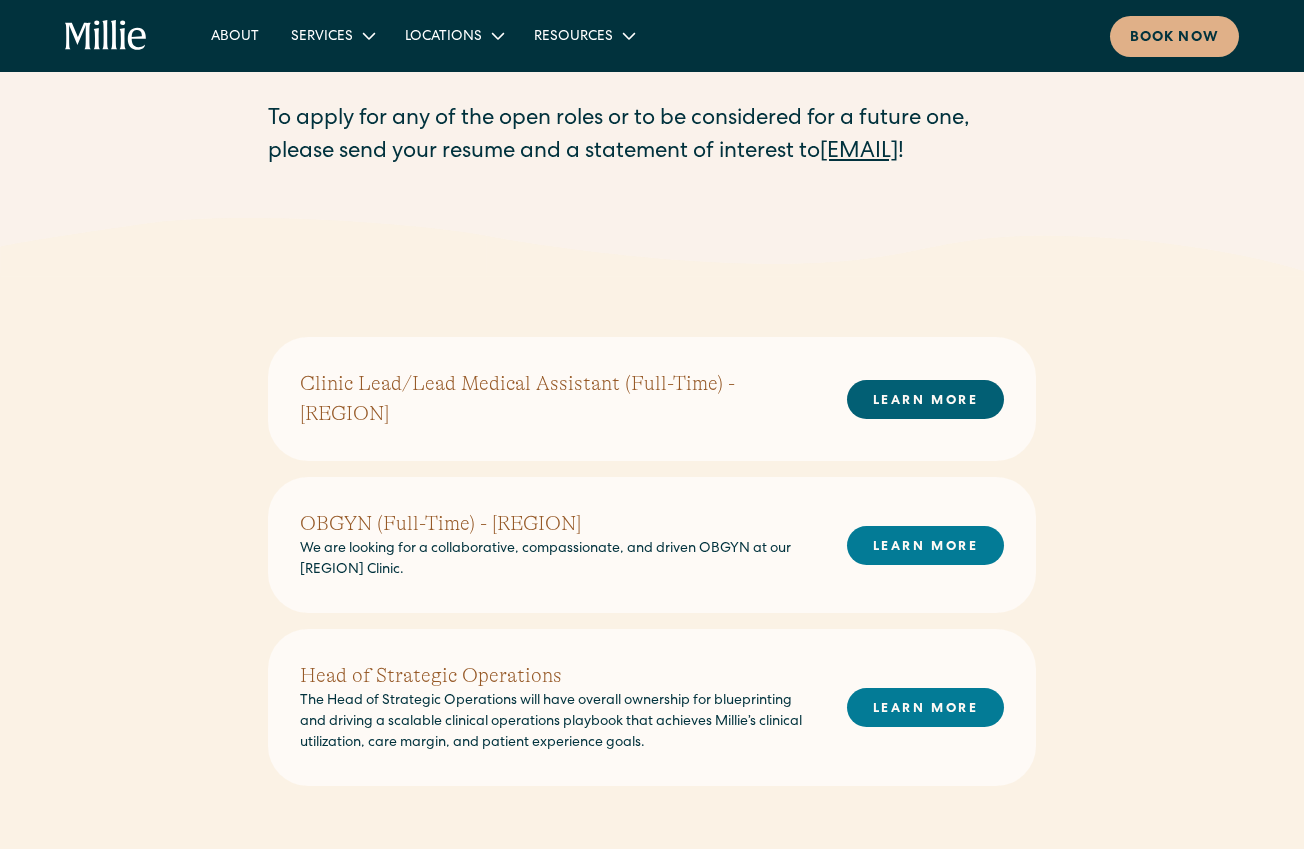 click on "LEARN MORE" at bounding box center (925, 399) 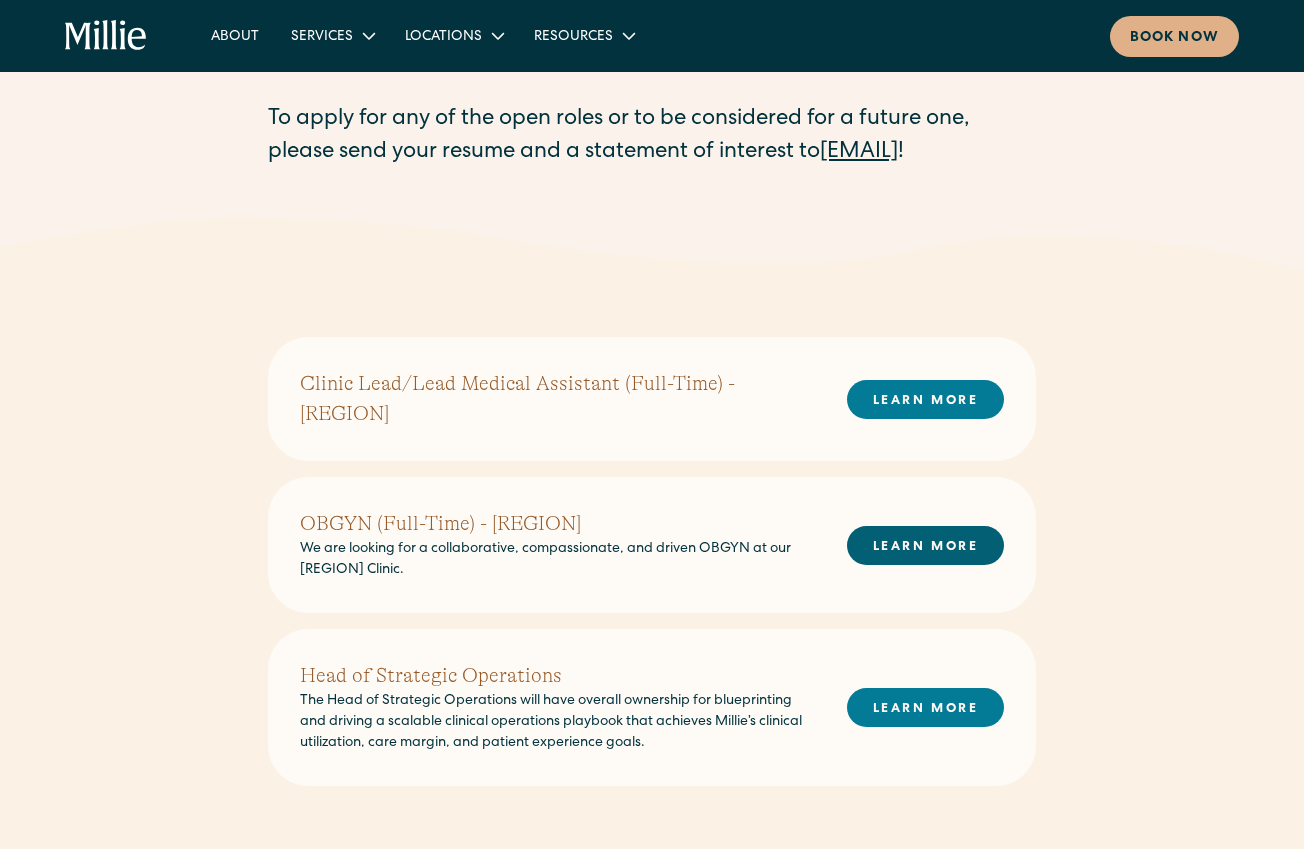 click on "LEARN MORE" at bounding box center (925, 545) 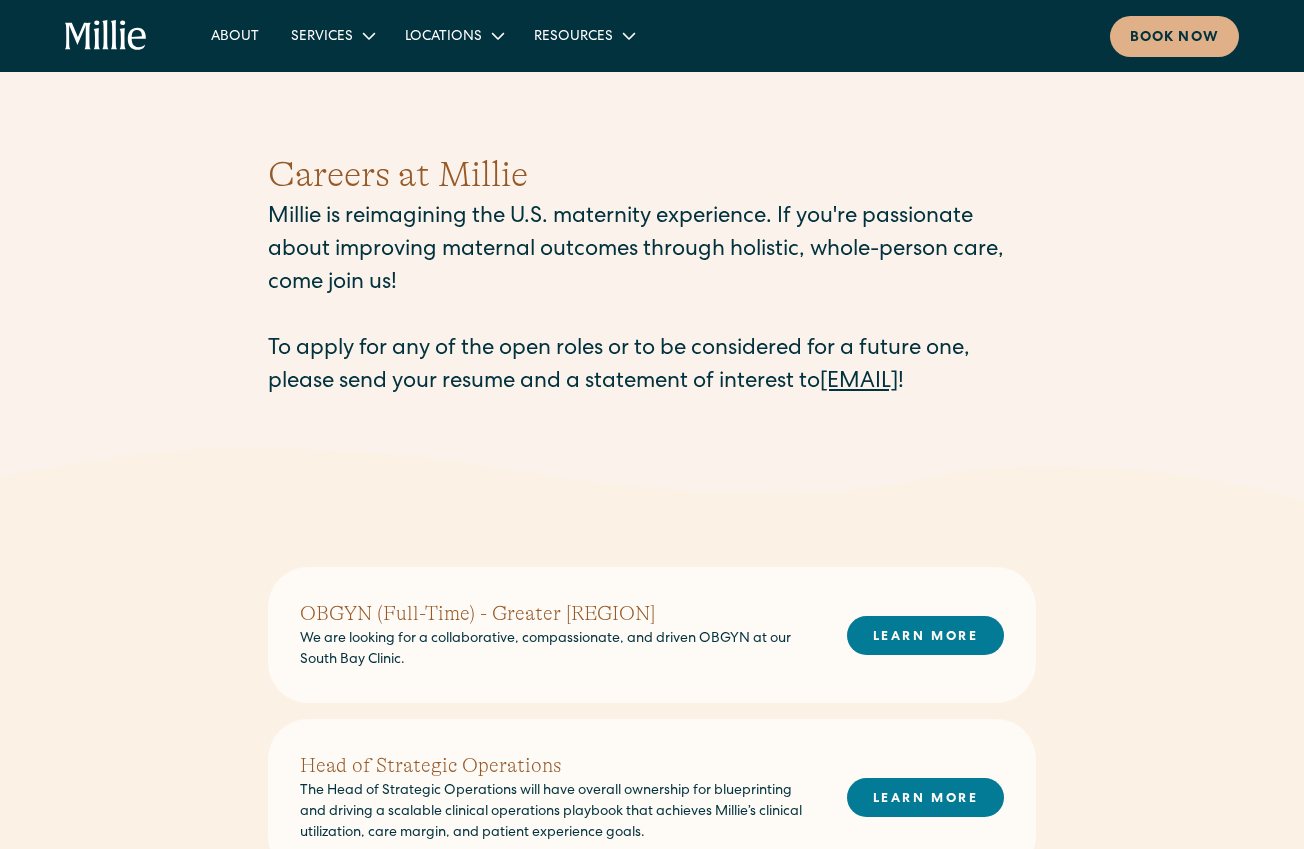 scroll, scrollTop: 178, scrollLeft: 0, axis: vertical 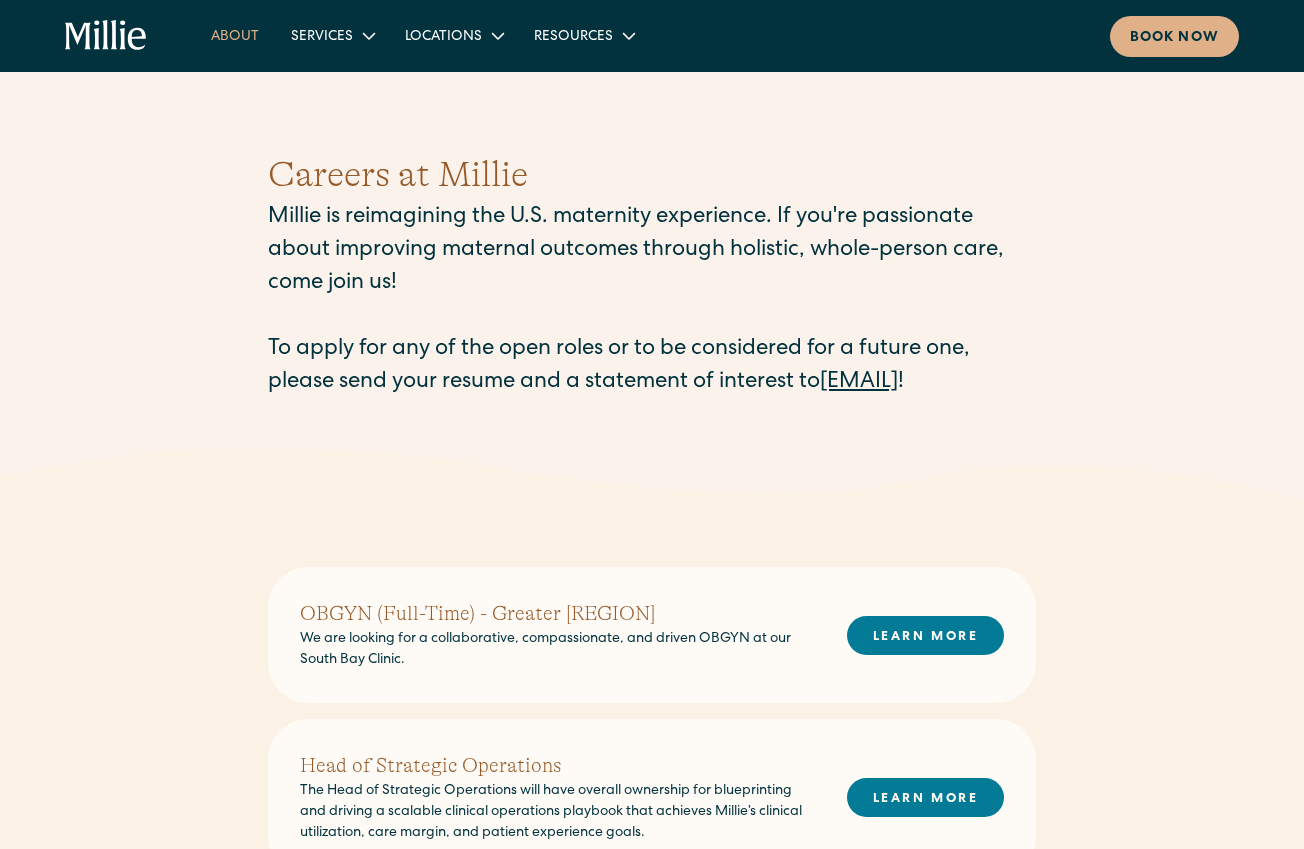 click on "About" at bounding box center [235, 35] 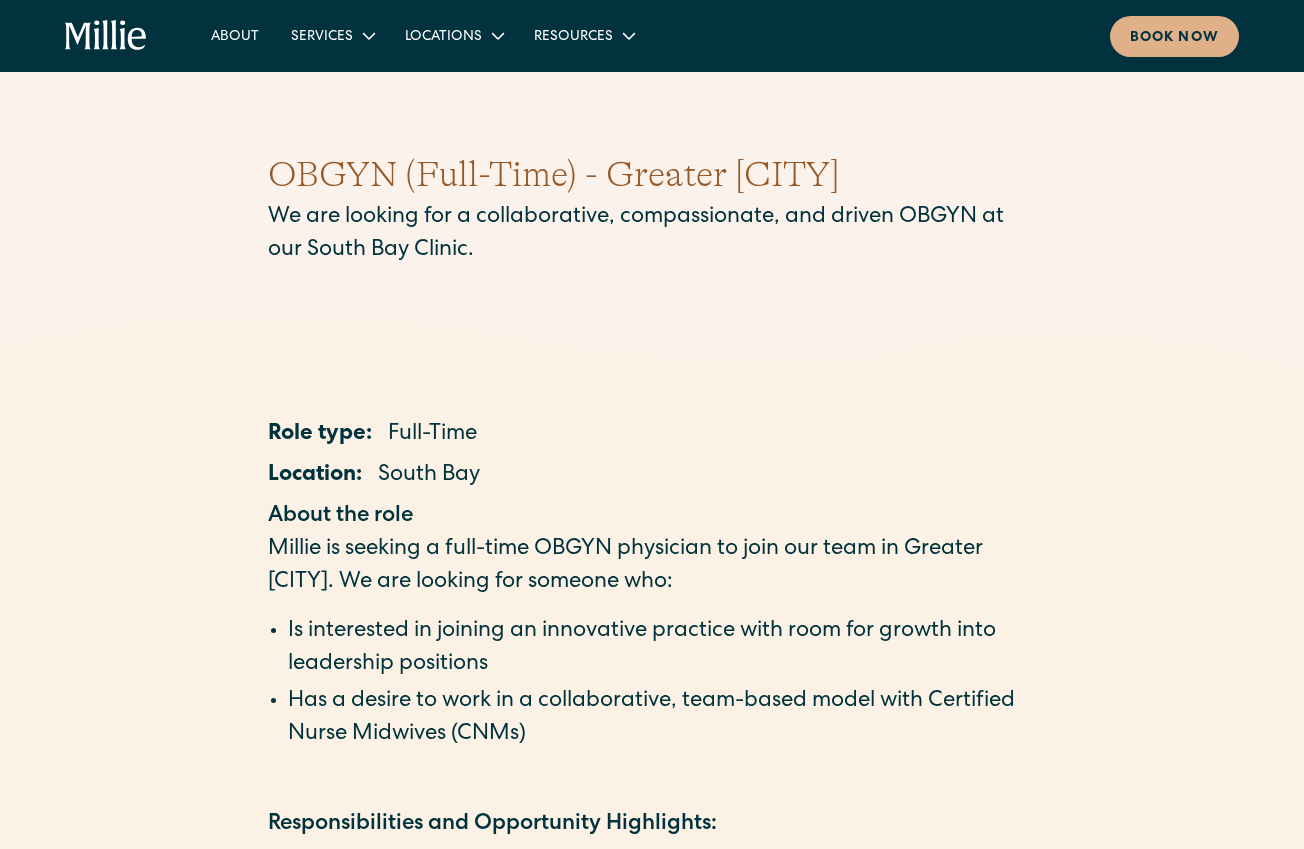 scroll, scrollTop: 0, scrollLeft: 0, axis: both 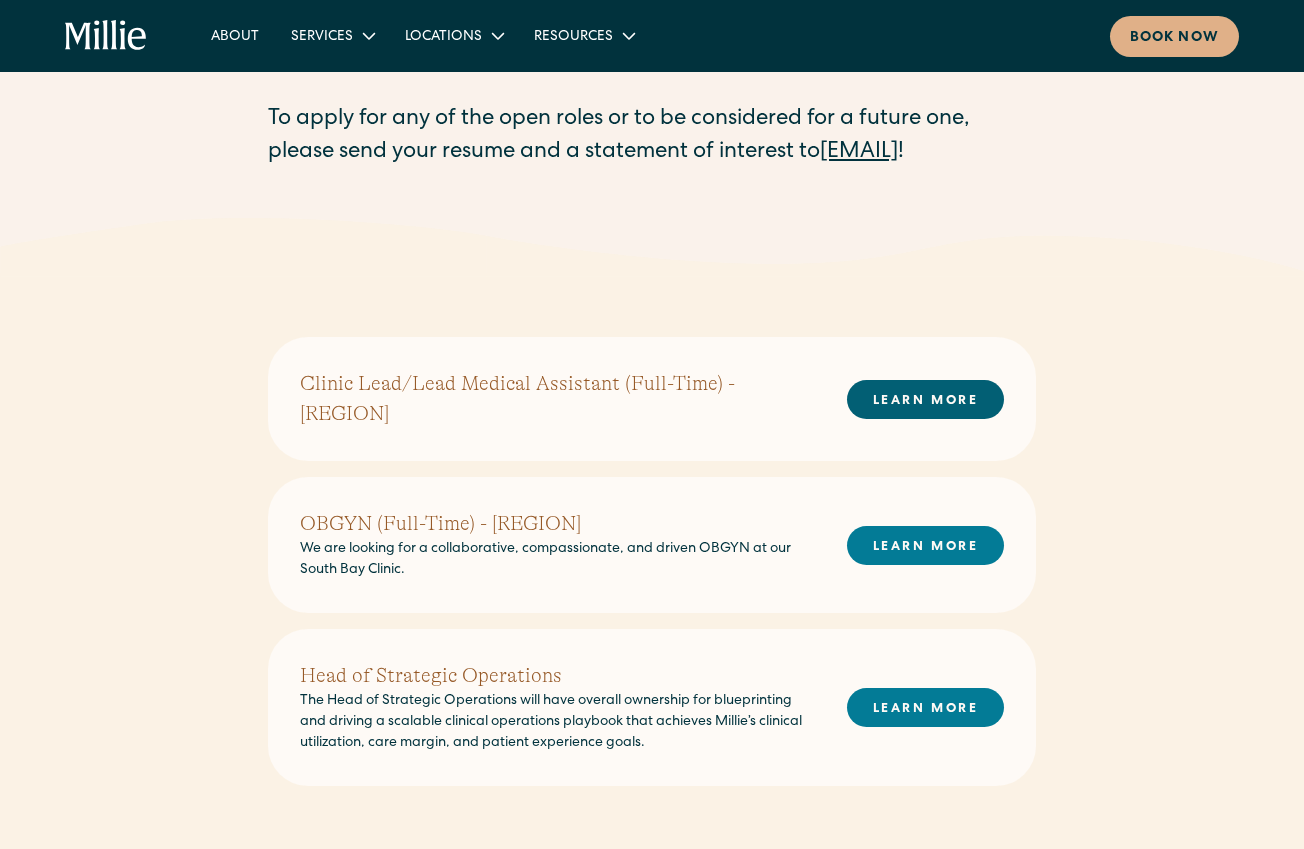 click on "LEARN MORE" at bounding box center (925, 399) 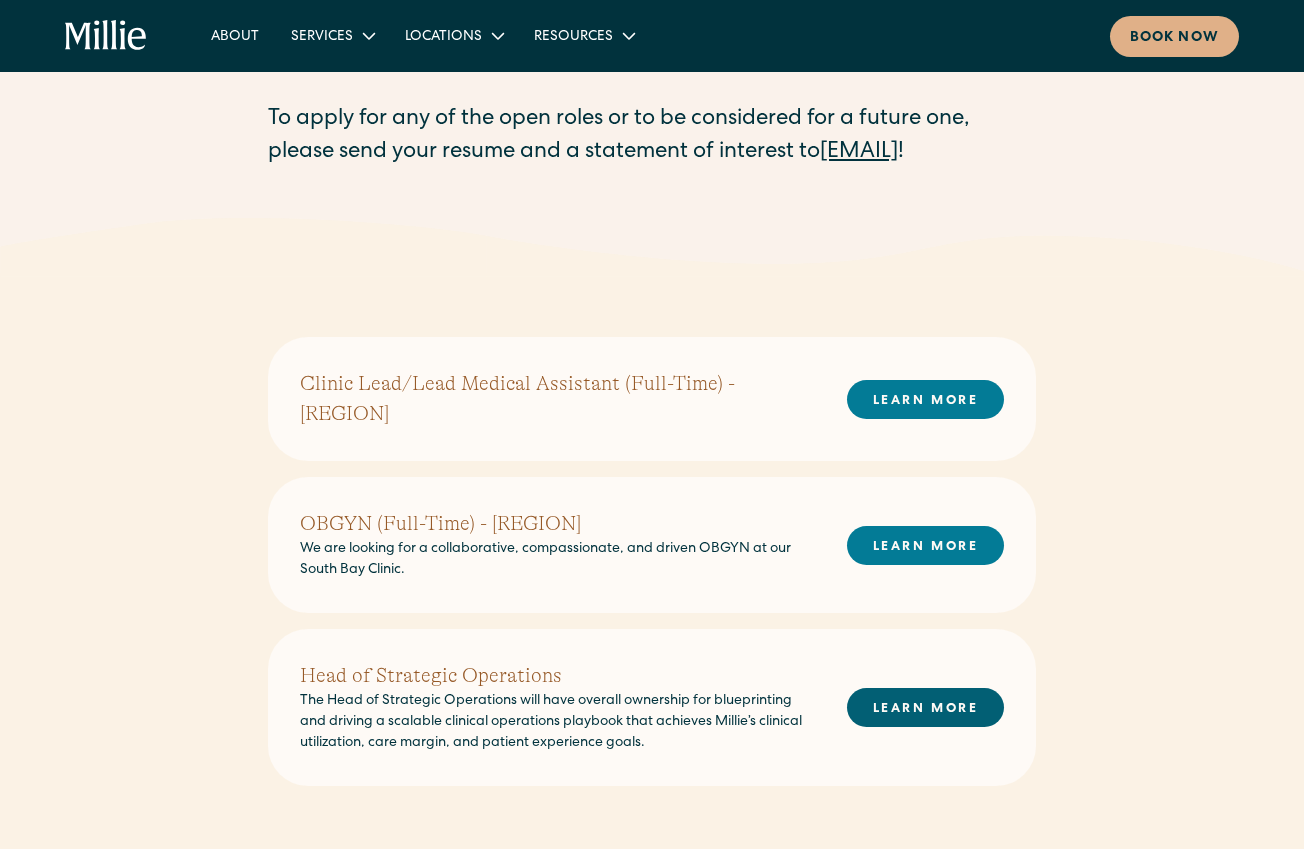 click on "LEARN MORE" at bounding box center [925, 707] 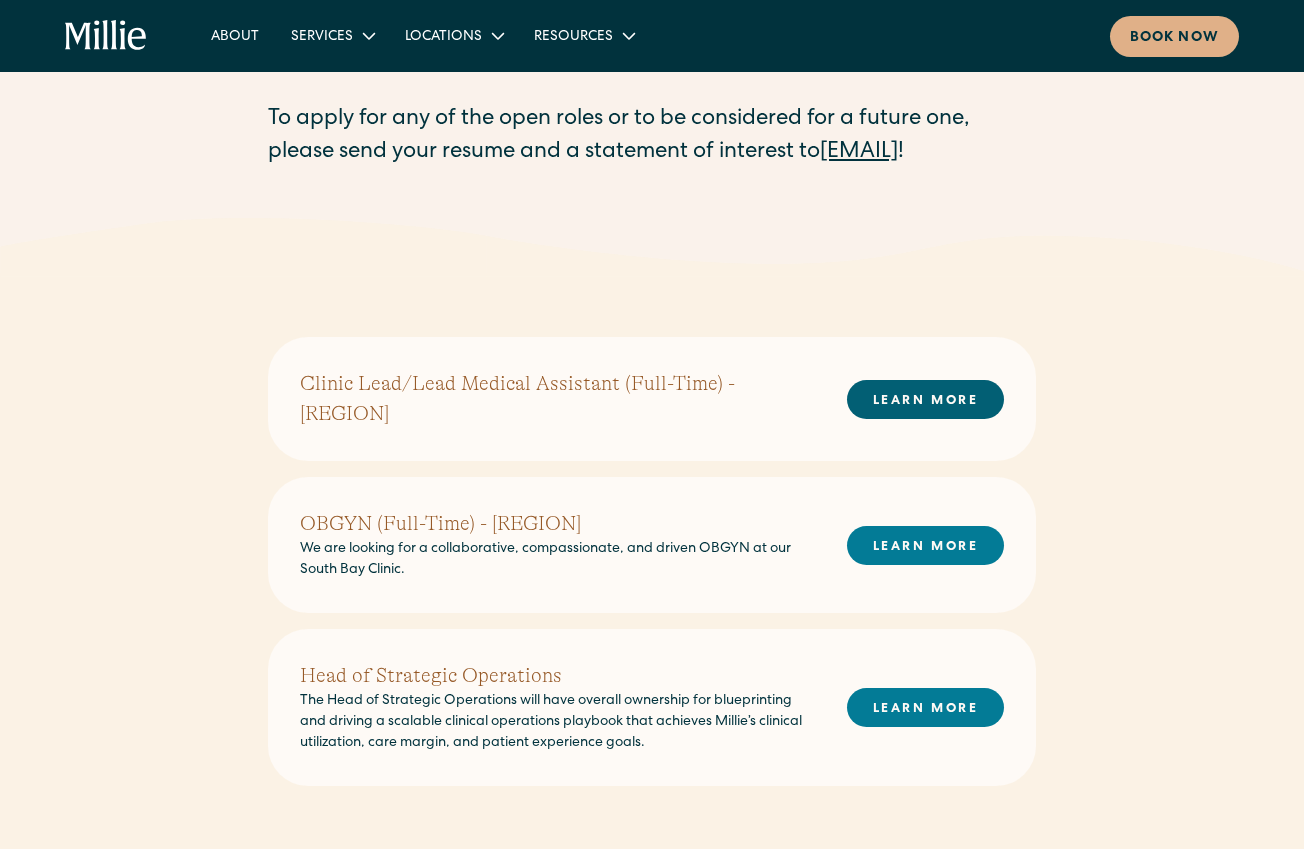 click on "LEARN MORE" at bounding box center [925, 399] 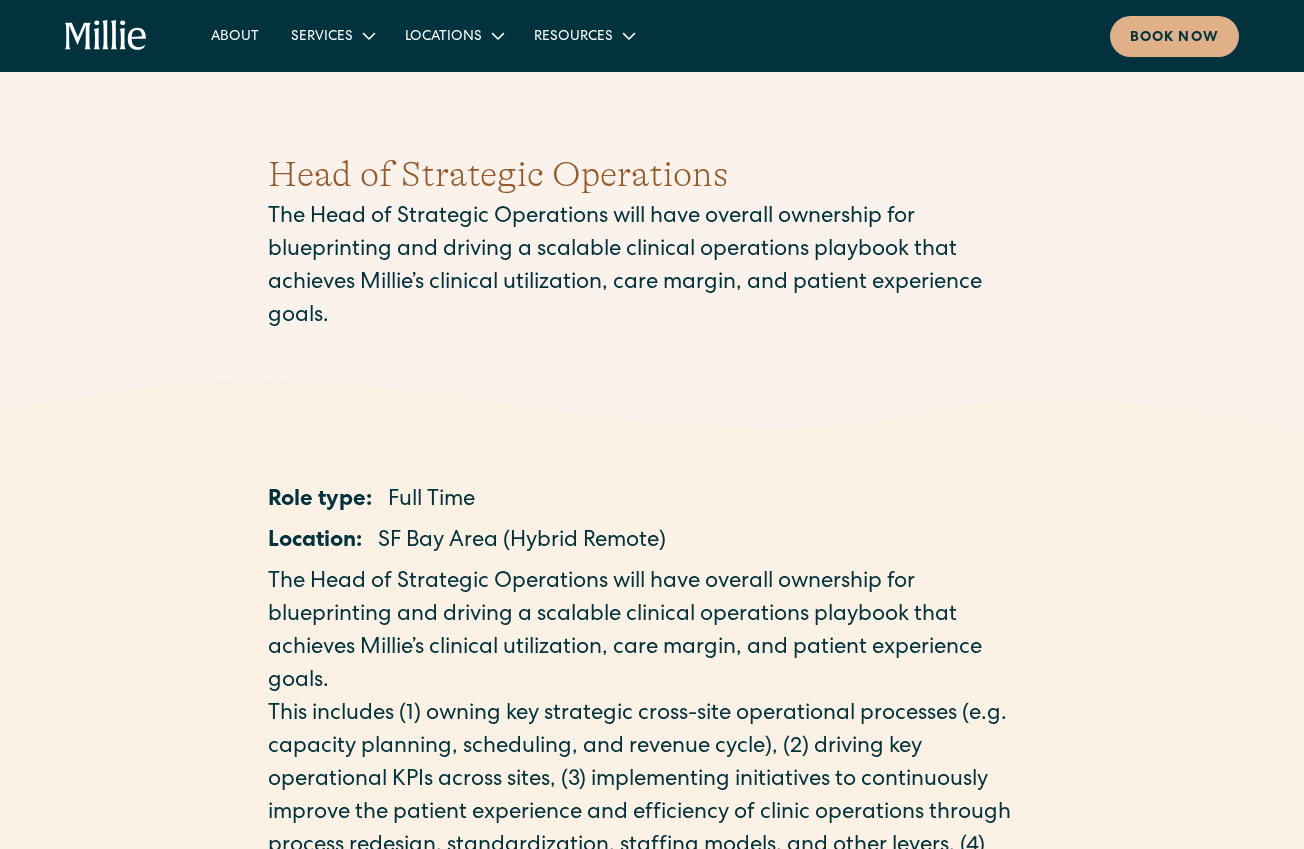 scroll, scrollTop: 0, scrollLeft: 0, axis: both 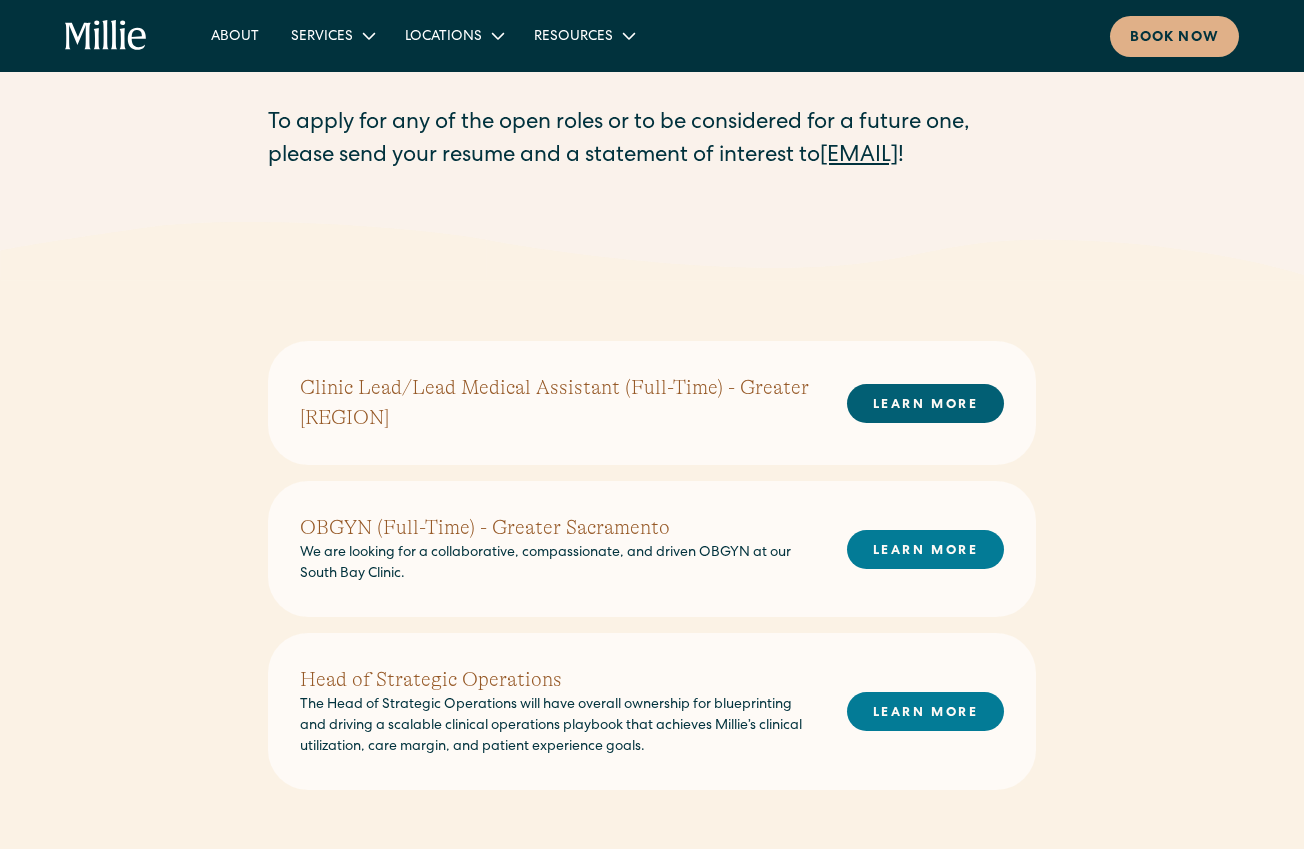 click on "LEARN MORE" at bounding box center (925, 403) 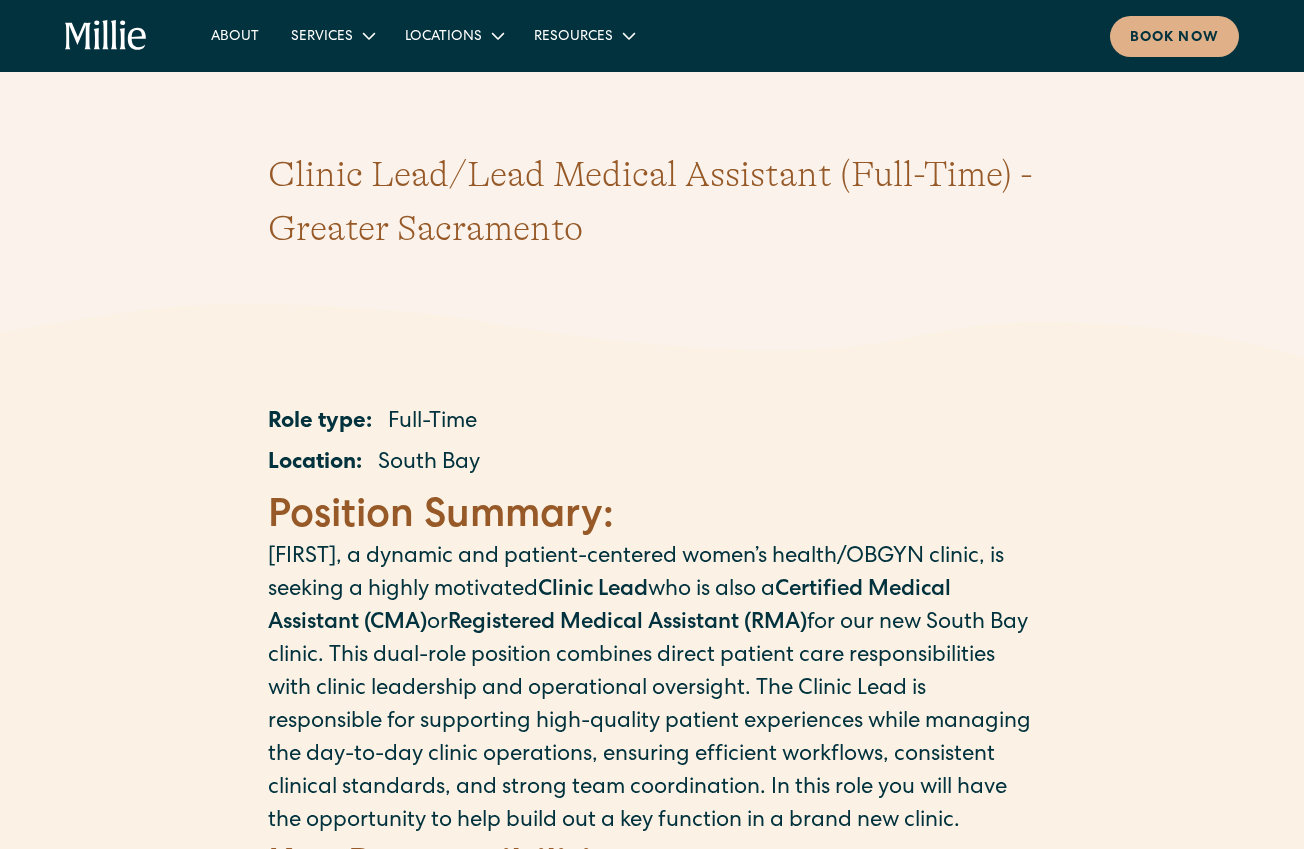 scroll, scrollTop: 0, scrollLeft: 0, axis: both 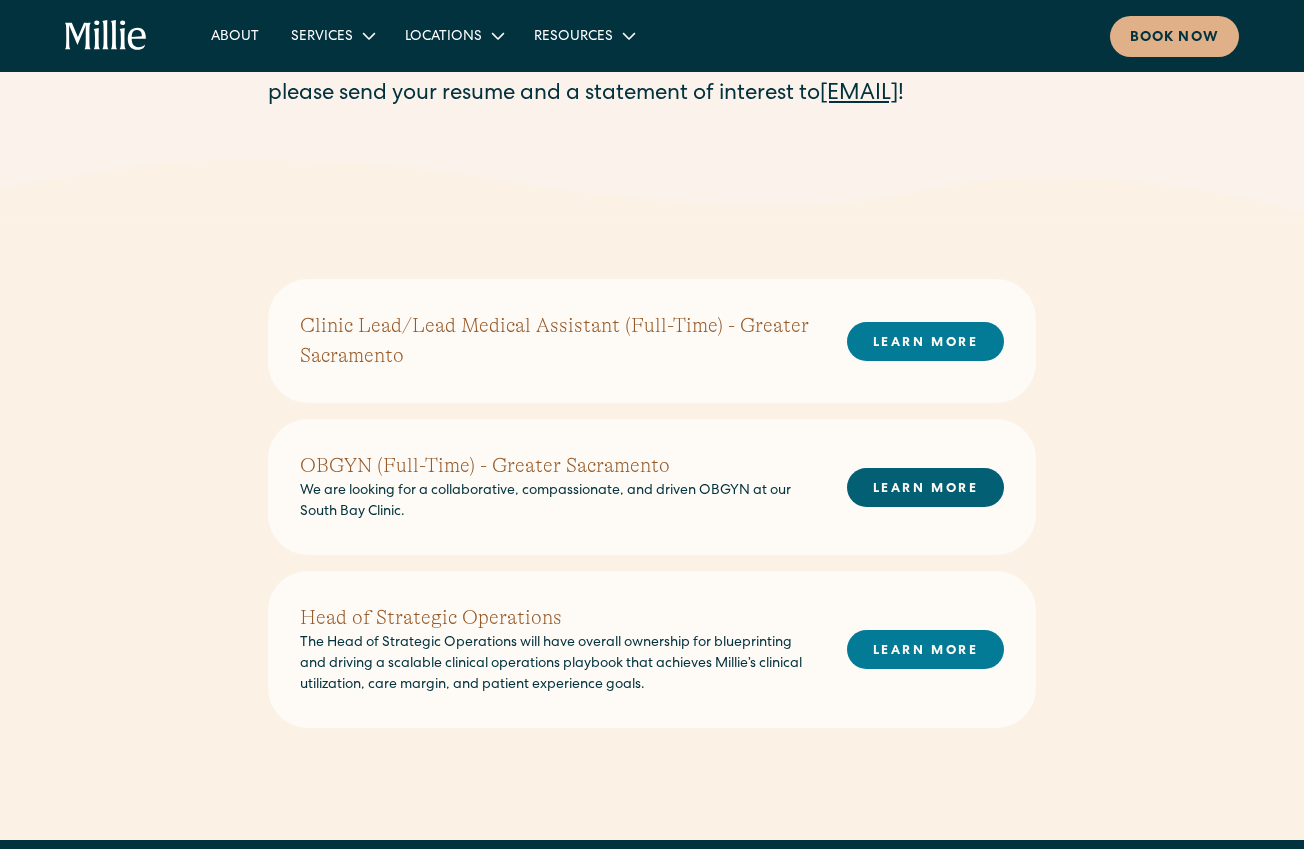 click on "LEARN MORE" at bounding box center [925, 487] 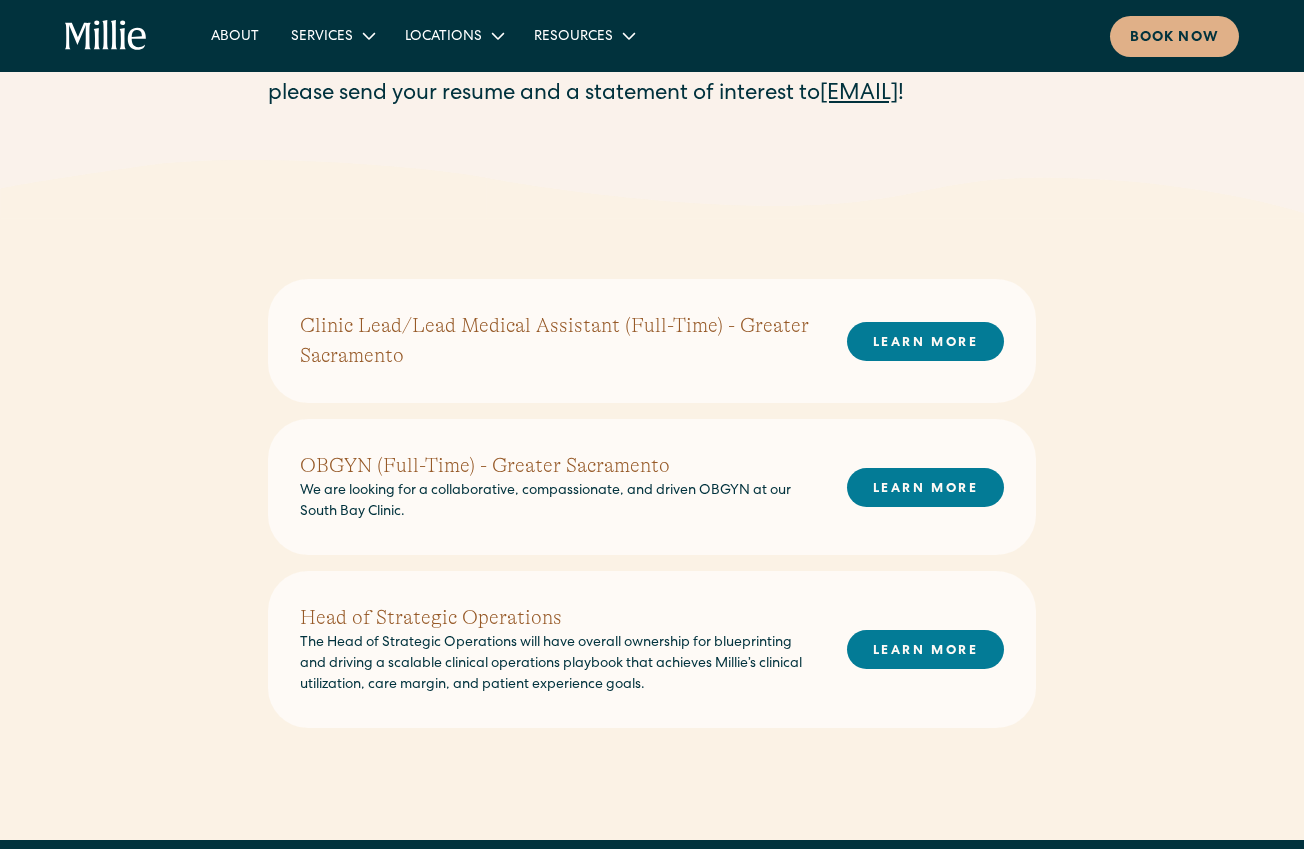 click on "Clinic Lead/Lead Medical Assistant (Full-Time) - Greater Sacramento   LEARN MORE OBGYN (Full-Time) - Greater Sacramento We are looking for a collaborative, compassionate, and driven OBGYN at our South Bay Clinic. LEARN MORE Head of Strategic Operations The Head of Strategic Operations will have overall ownership for blueprinting and driving a scalable clinical operations playbook that achieves Millie’s clinical utilization, care margin, and patient experience goals. LEARN MORE" at bounding box center [652, 527] 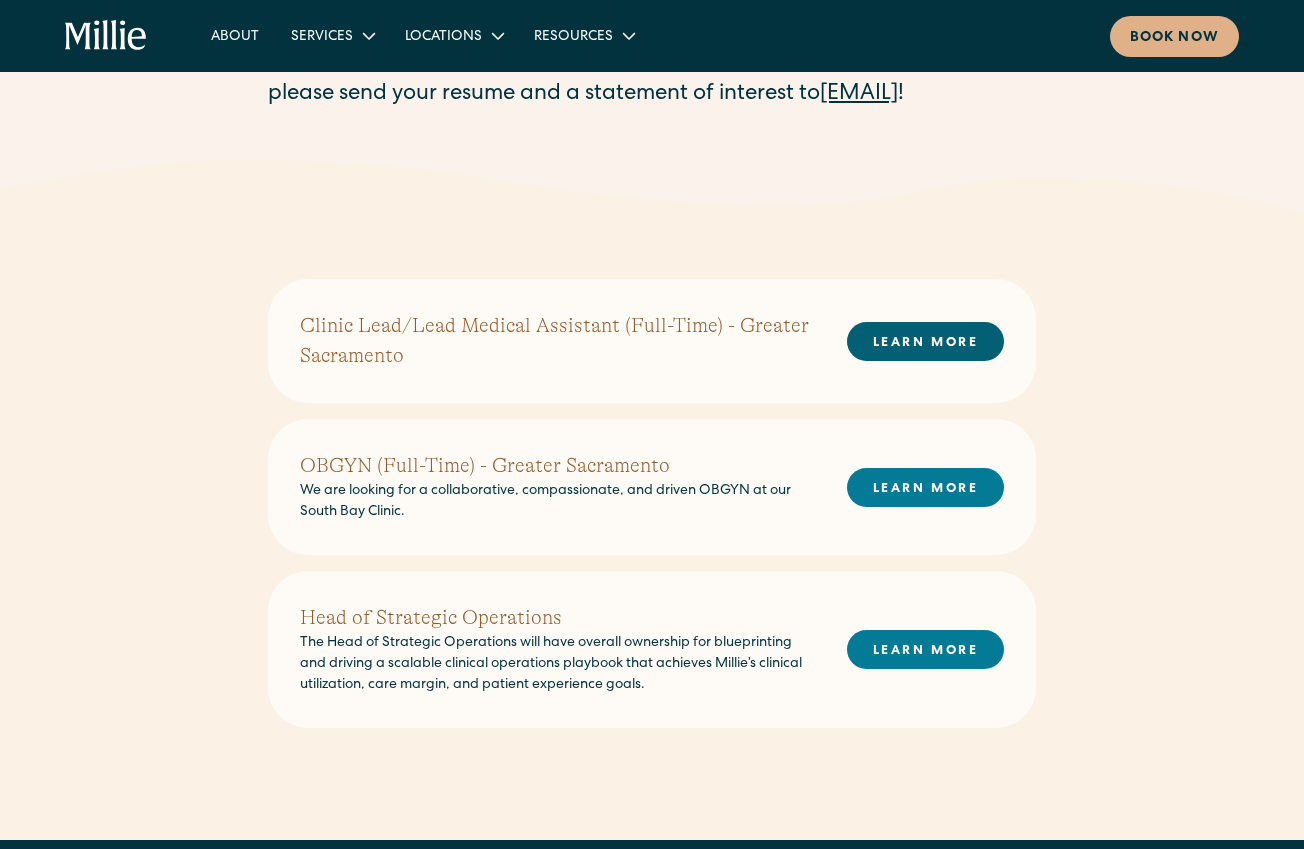 click on "LEARN MORE" at bounding box center [925, 341] 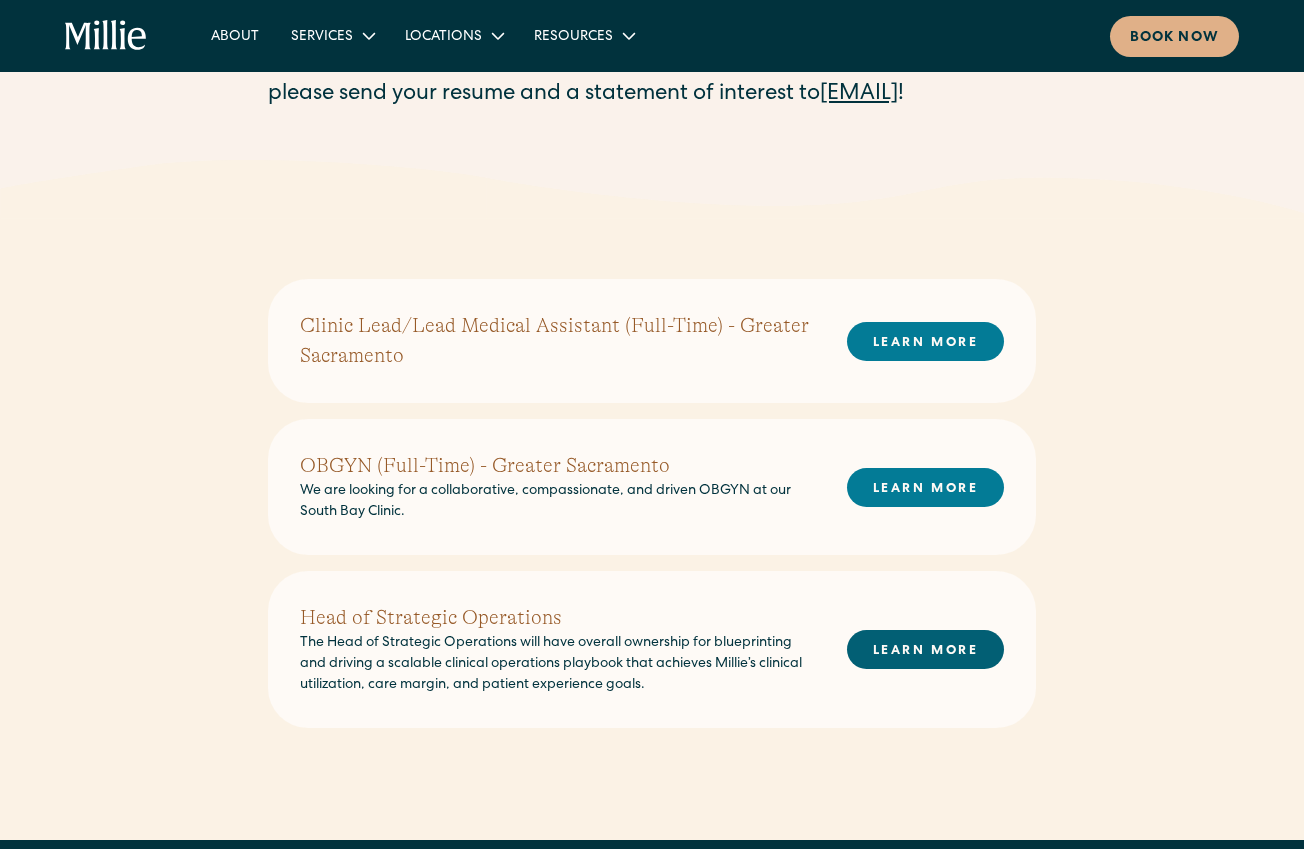 click on "LEARN MORE" at bounding box center [925, 649] 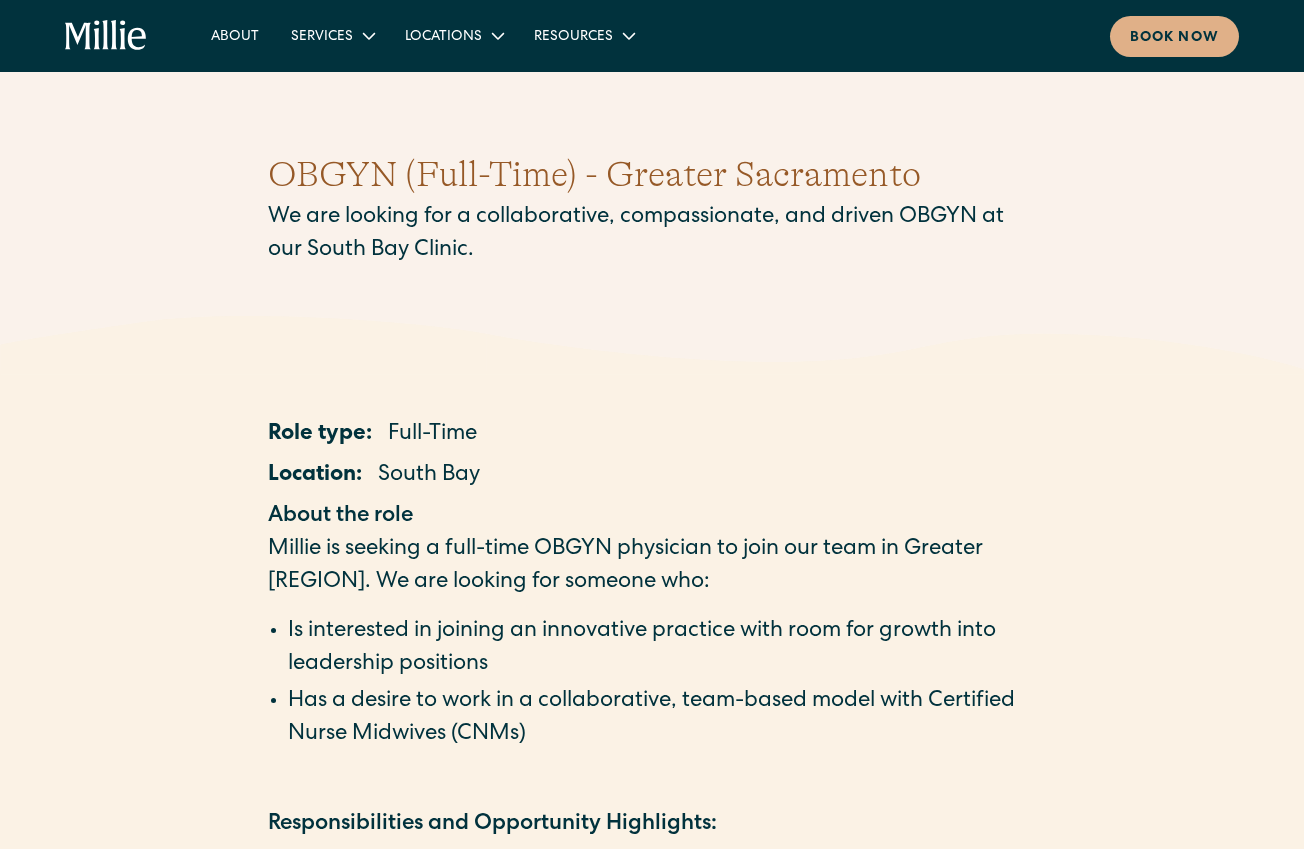 scroll, scrollTop: 0, scrollLeft: 0, axis: both 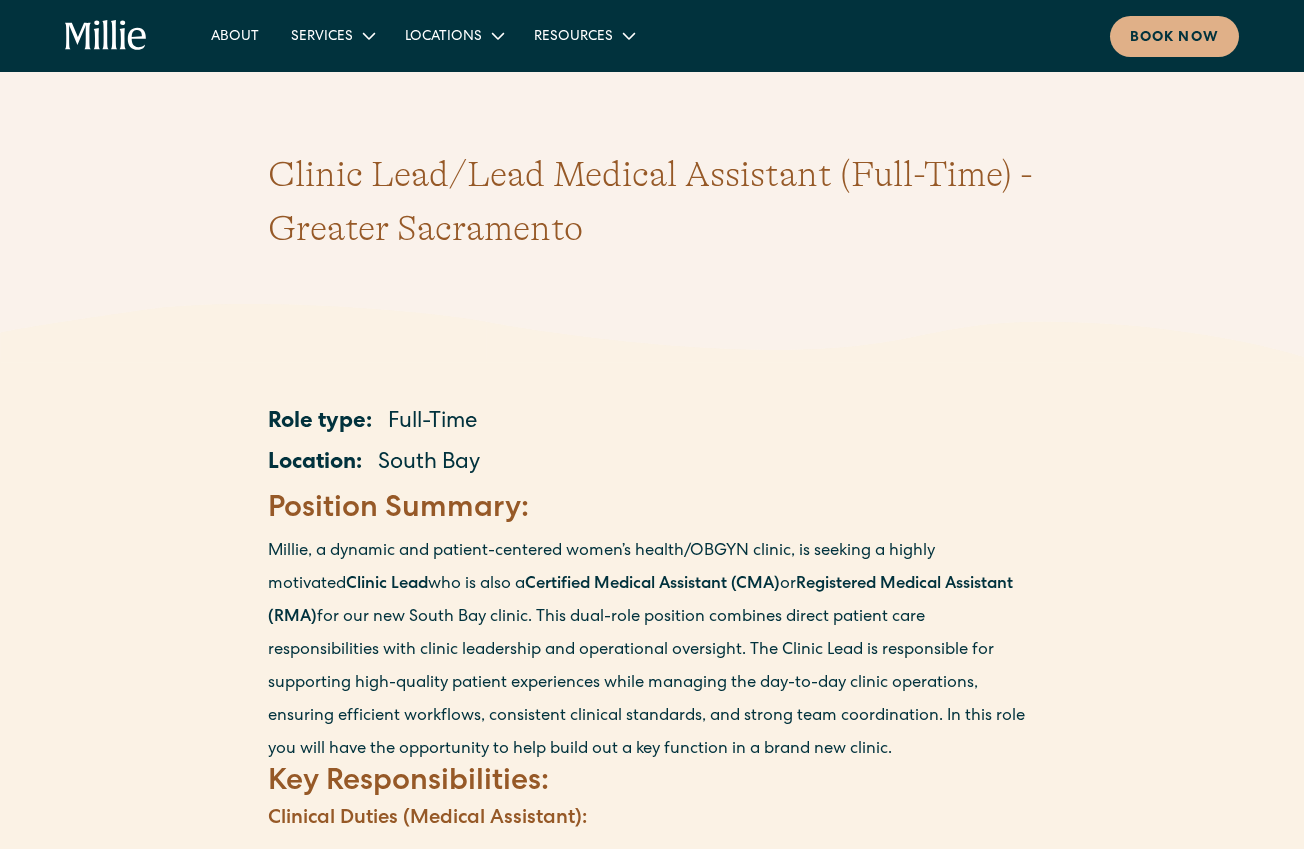 click at bounding box center [652, 333] 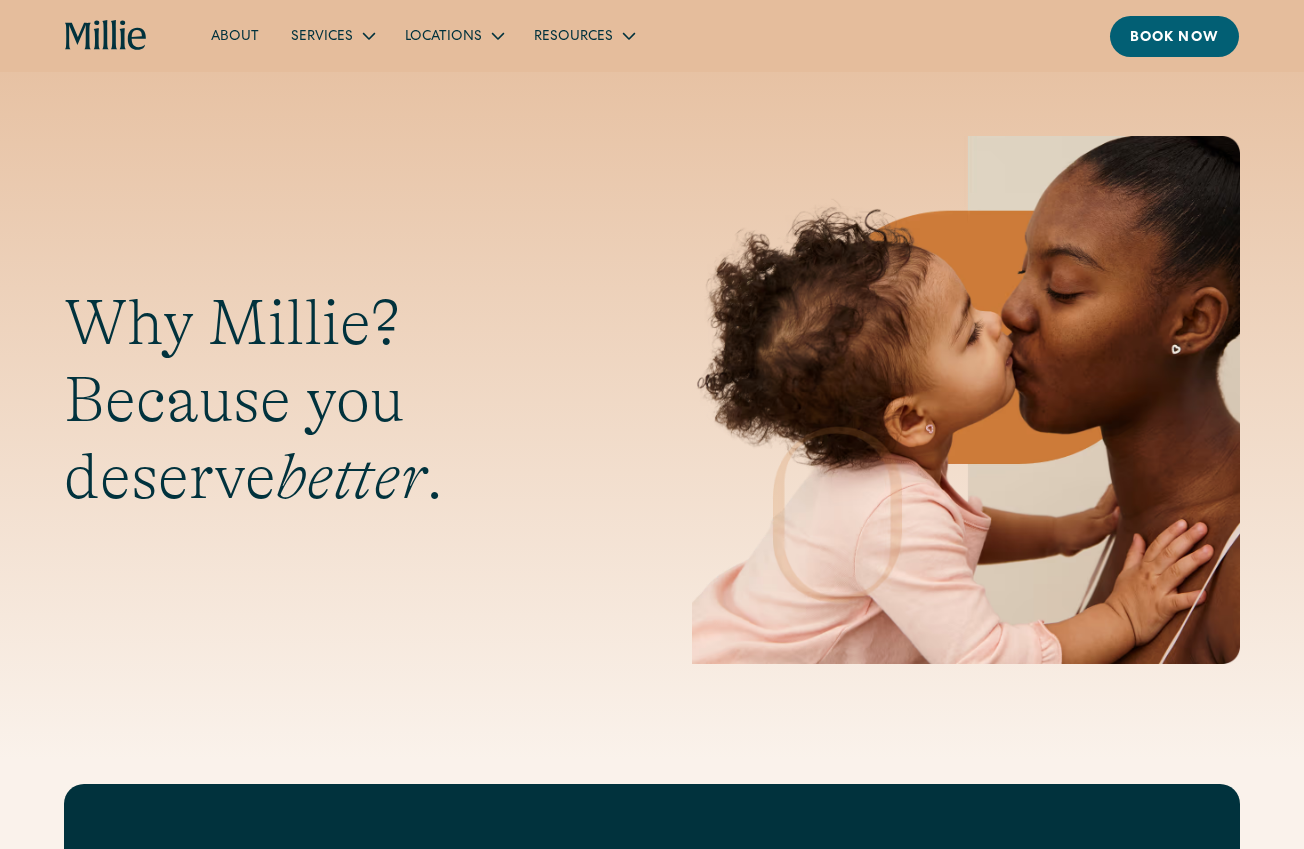 scroll, scrollTop: 1, scrollLeft: 0, axis: vertical 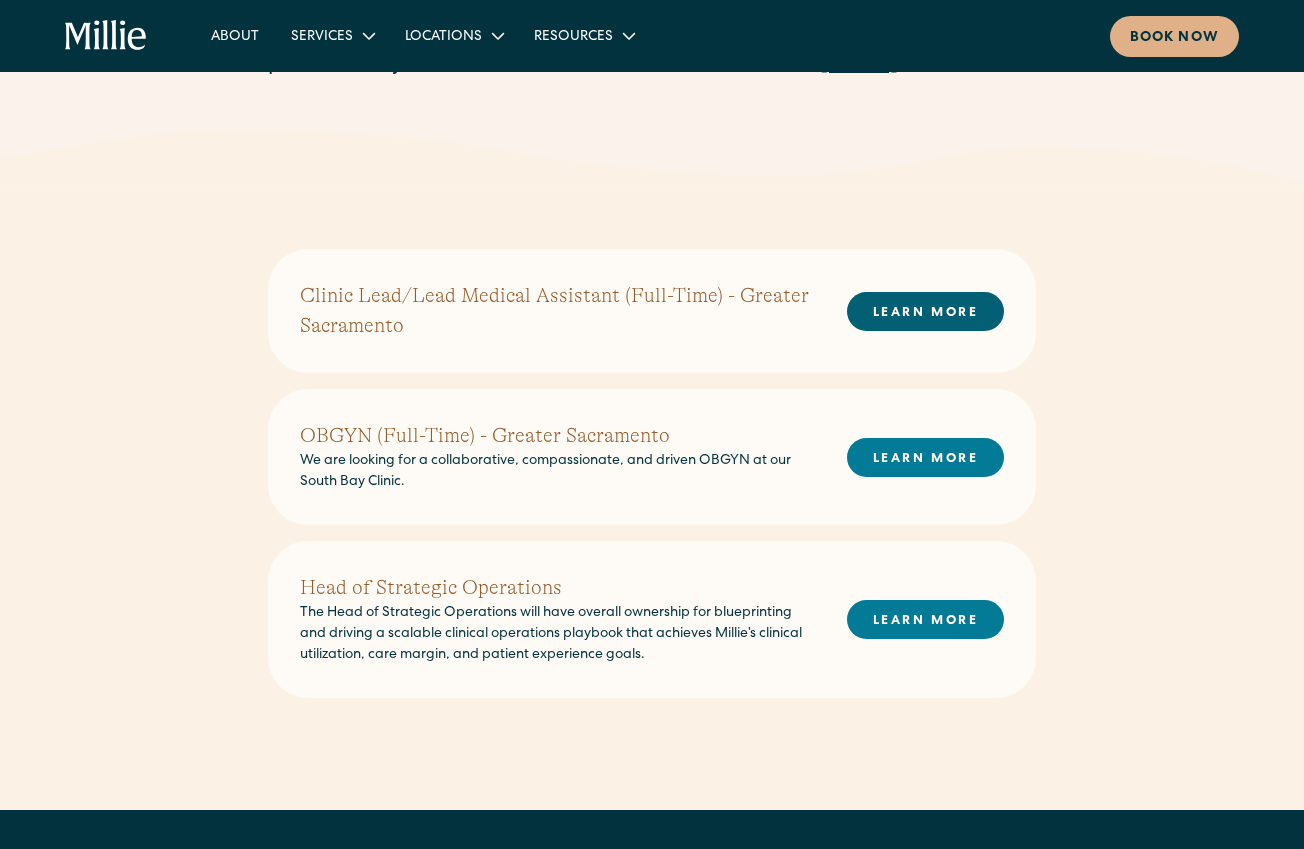 click on "LEARN MORE" at bounding box center [925, 311] 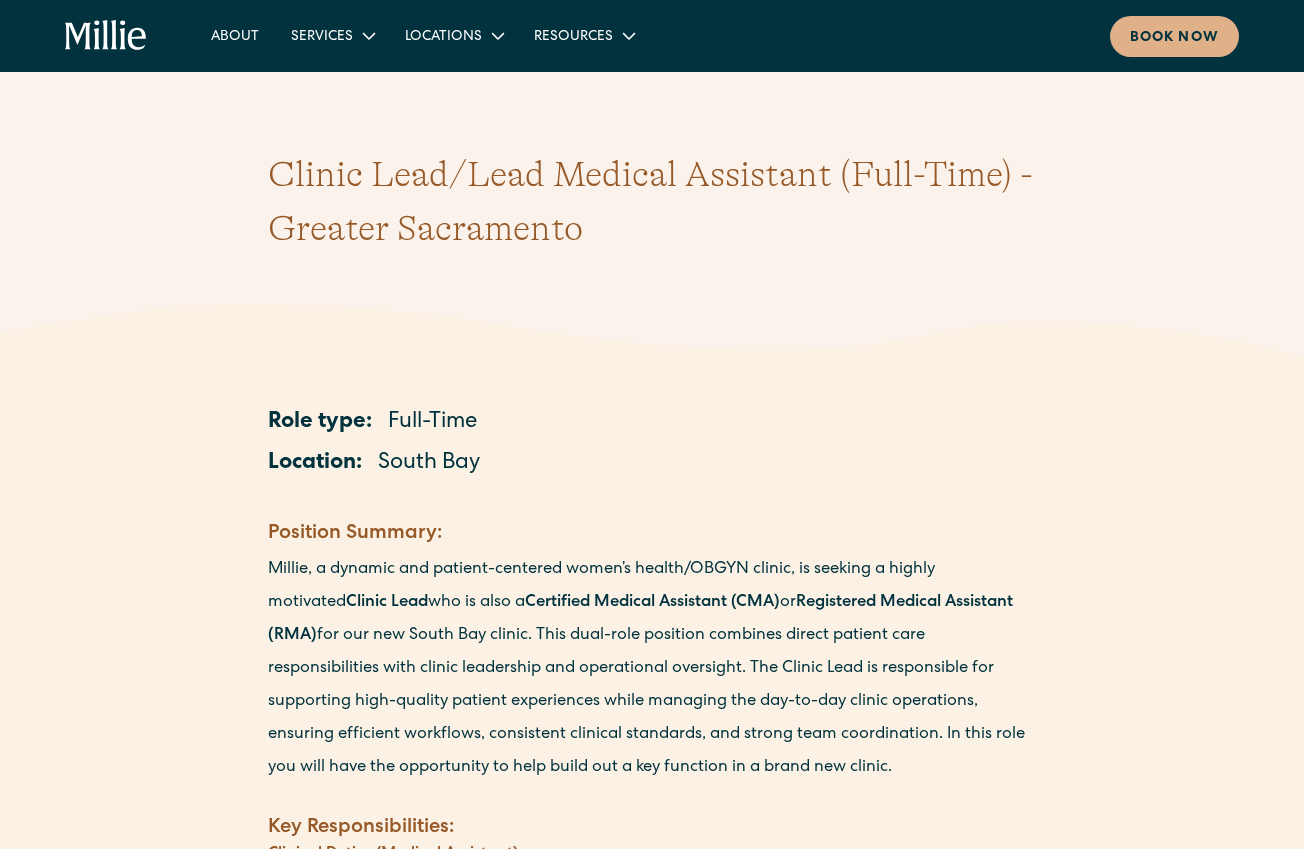 scroll, scrollTop: 0, scrollLeft: 0, axis: both 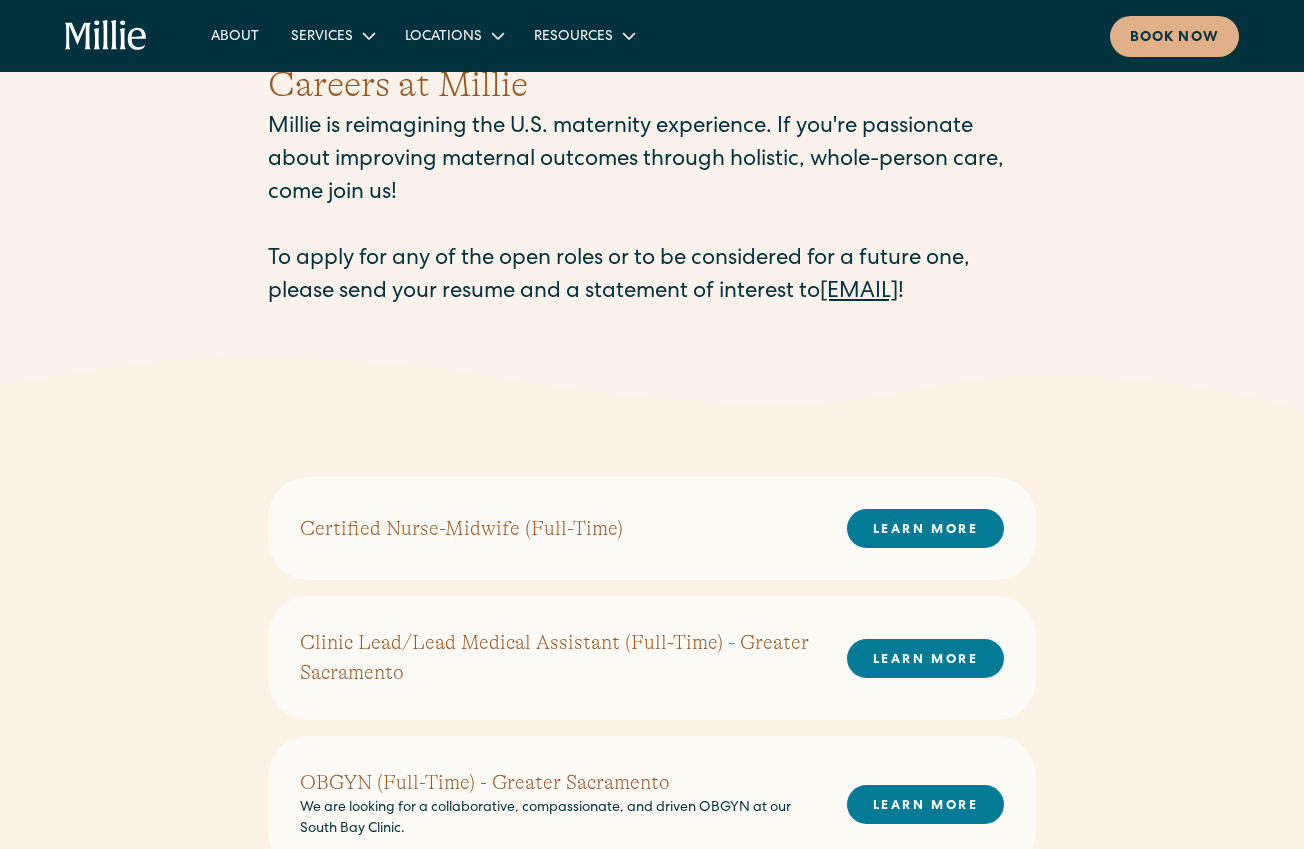 click on "Certified Nurse-Midwife (Full-Time) LEARN MORE Clinic Lead/Lead Medical Assistant (Full-Time) - Greater Sacramento   LEARN MORE OBGYN (Full-Time) - Greater Sacramento We are looking for a collaborative, compassionate, and driven OBGYN at our South Bay Clinic. LEARN MORE Head of Strategic Operations The Head of Strategic Operations will have overall ownership for blueprinting and driving a scalable clinical operations playbook that achieves Millie’s clinical utilization, care margin, and patient experience goals. LEARN MORE" at bounding box center (652, 785) 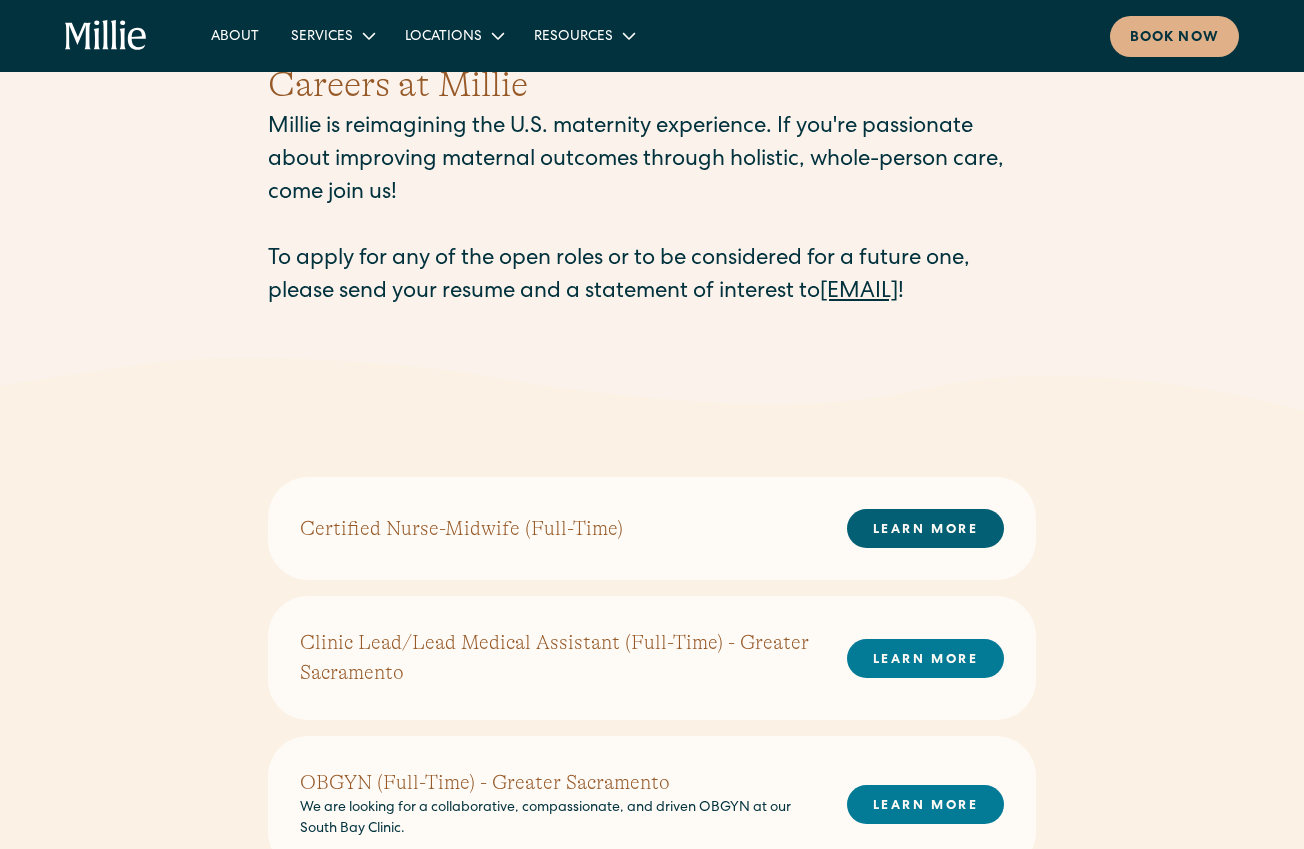 click on "LEARN MORE" at bounding box center [925, 528] 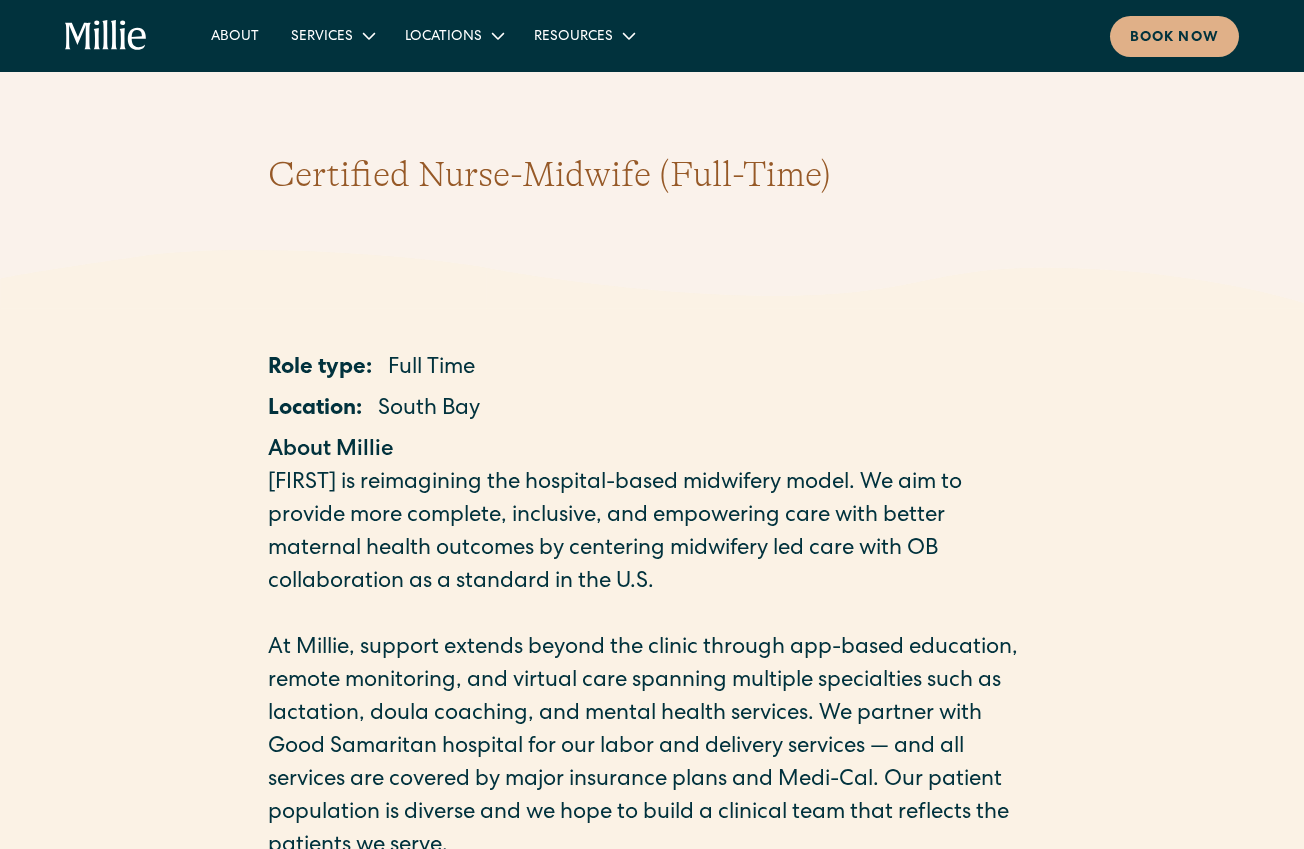 scroll, scrollTop: 0, scrollLeft: 0, axis: both 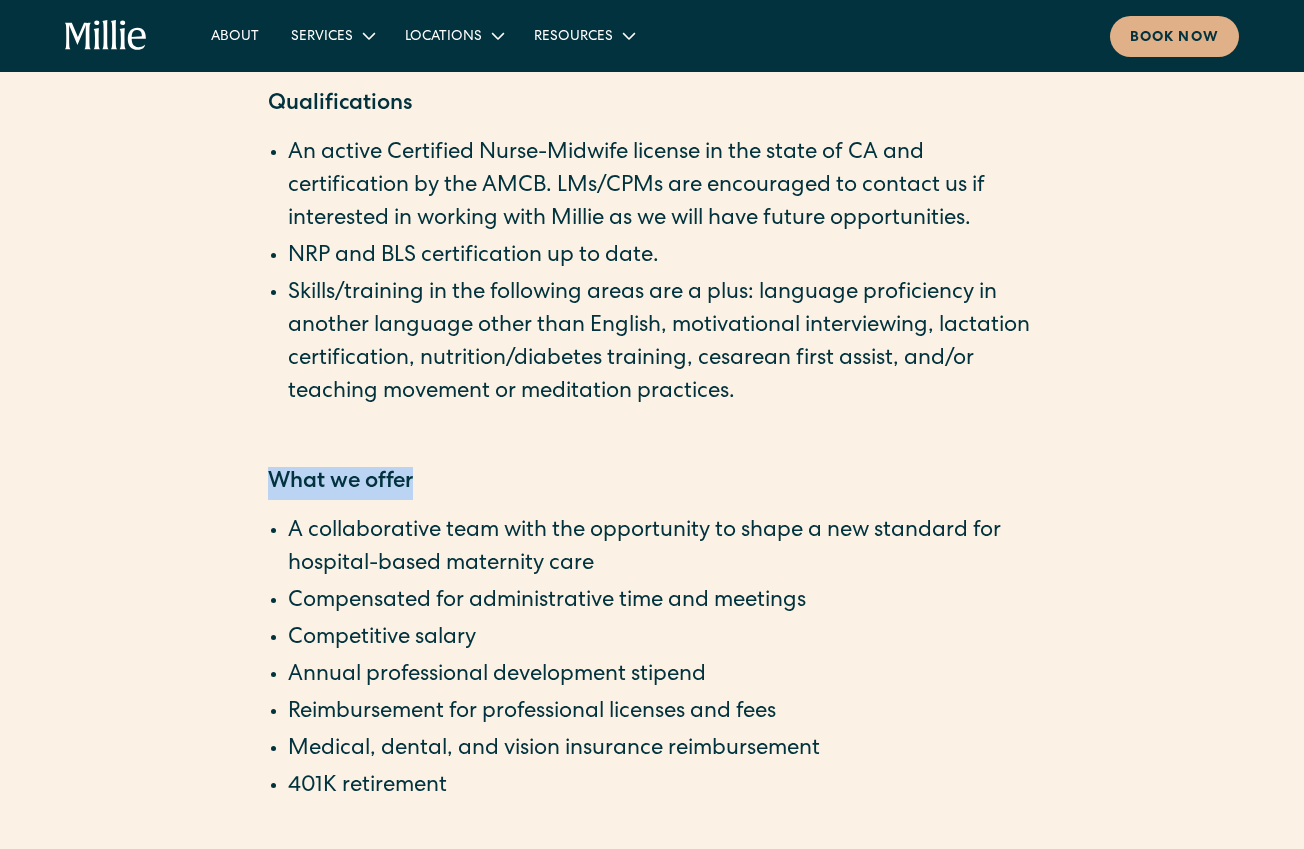 drag, startPoint x: 222, startPoint y: 514, endPoint x: 148, endPoint y: 511, distance: 74.06078 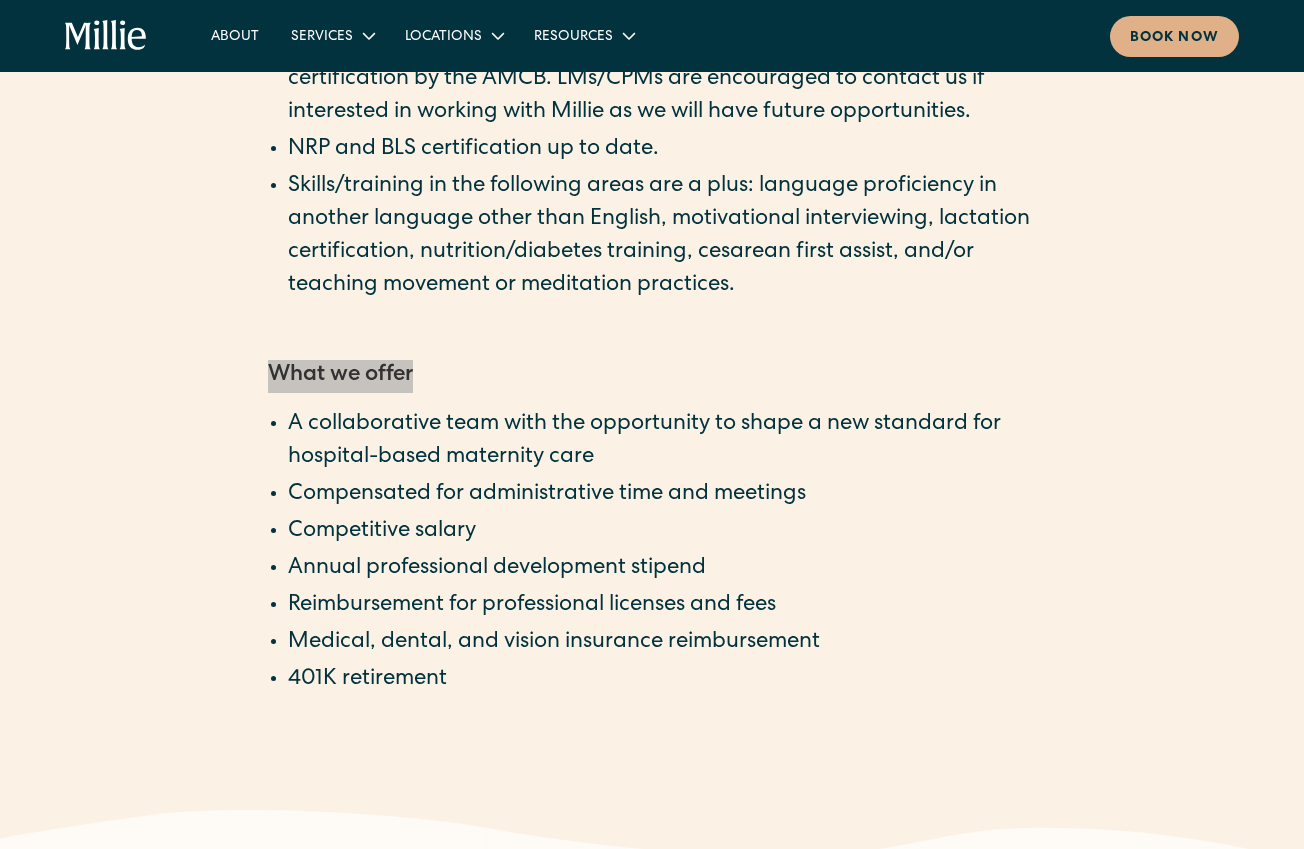 scroll, scrollTop: 3073, scrollLeft: 0, axis: vertical 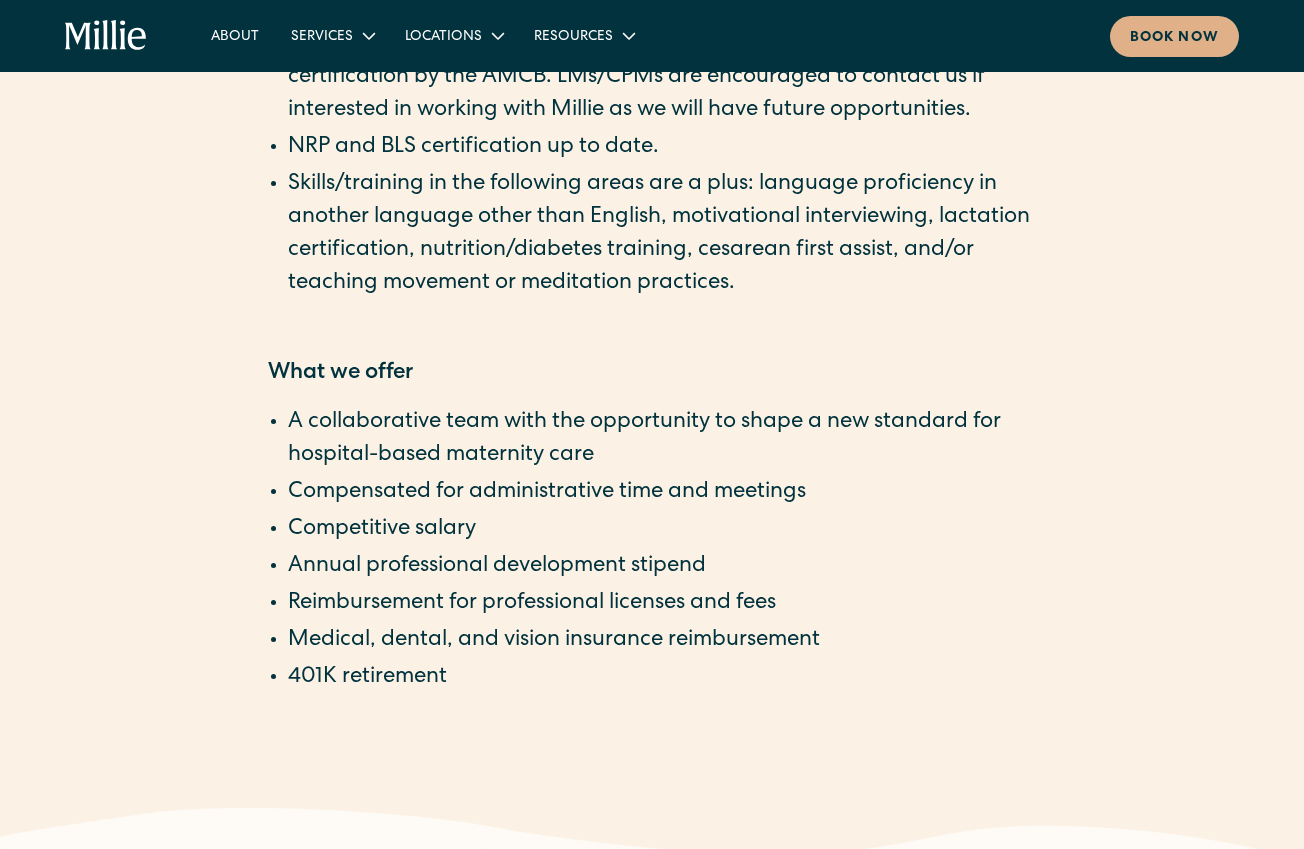 click on "A collaborative team with the opportunity to shape a new standard for hospital-based maternity care" at bounding box center [662, 440] 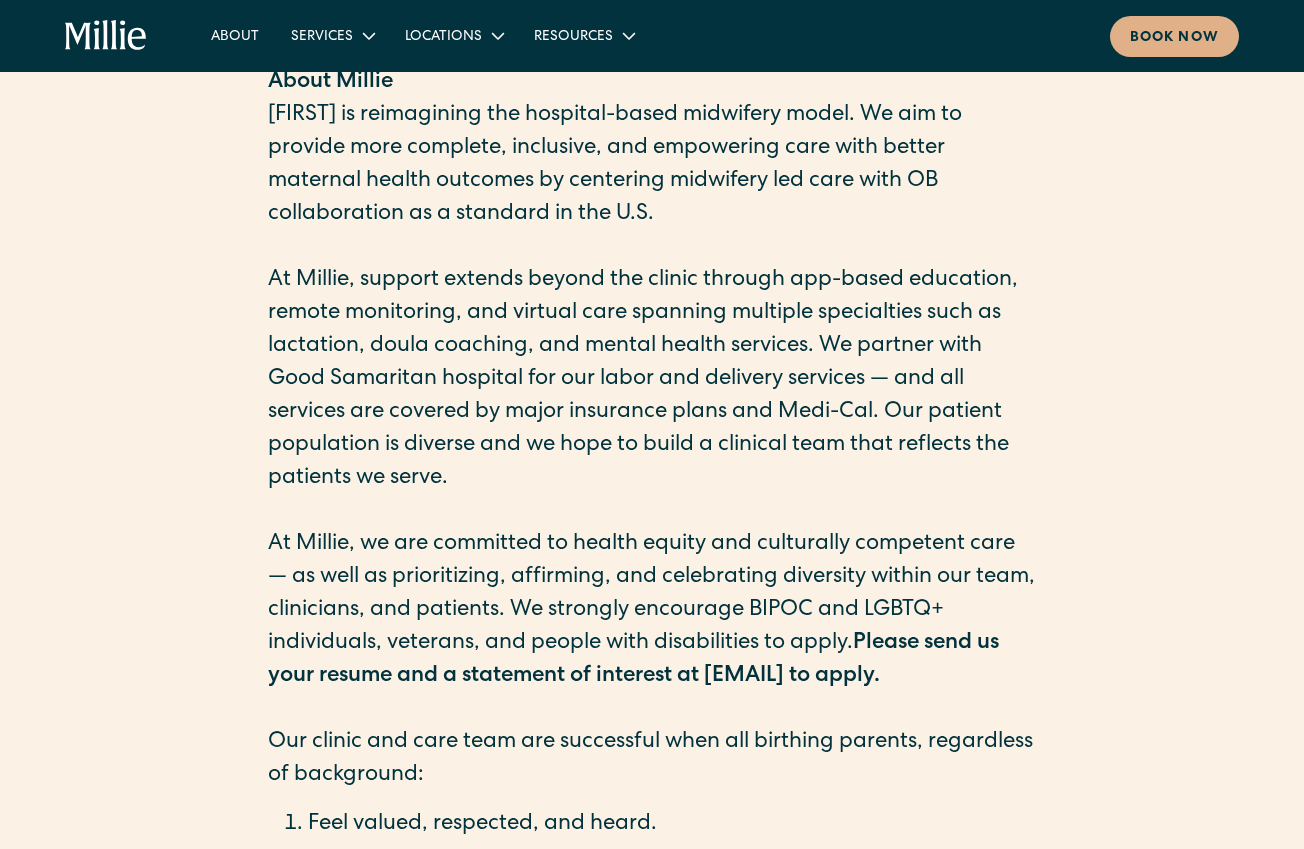 scroll, scrollTop: 0, scrollLeft: 0, axis: both 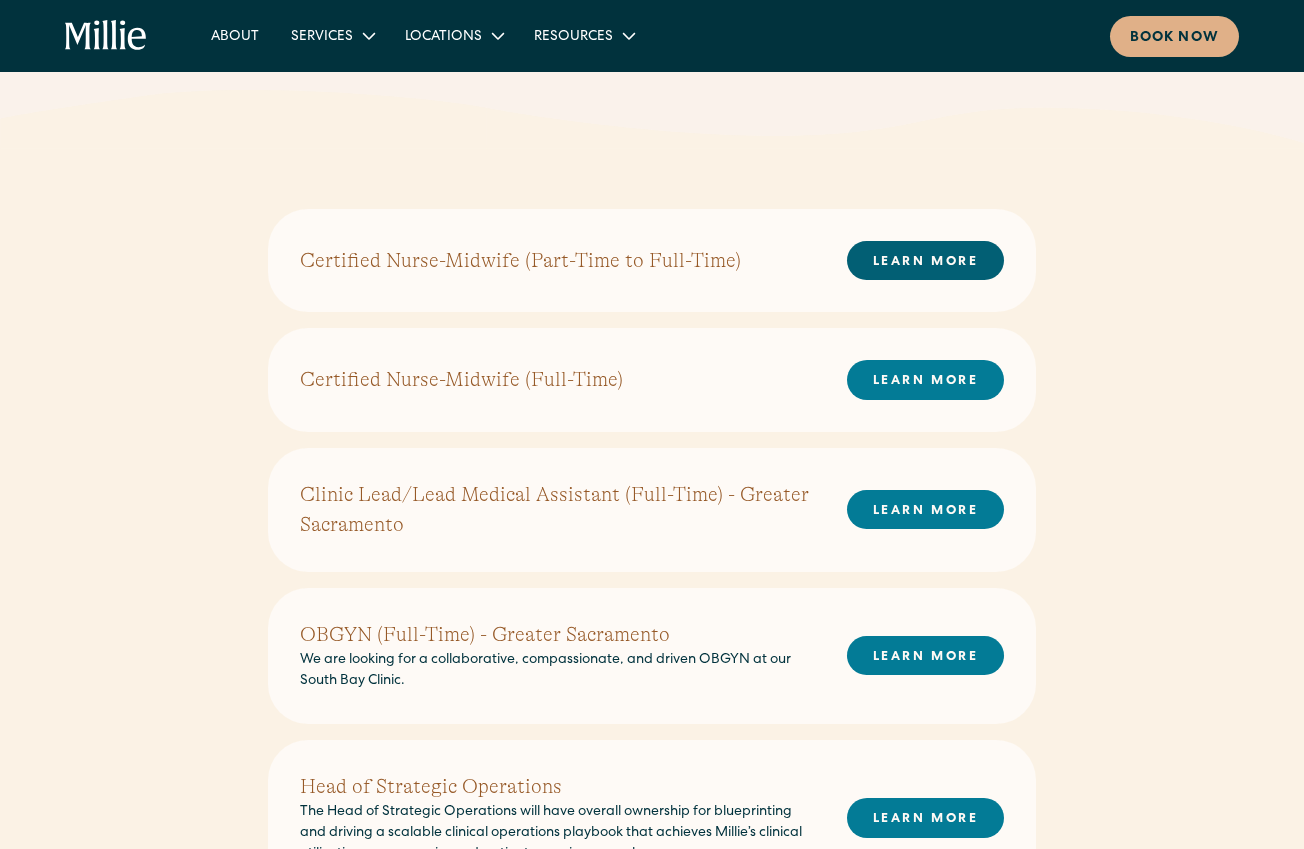 click on "LEARN MORE" at bounding box center [925, 260] 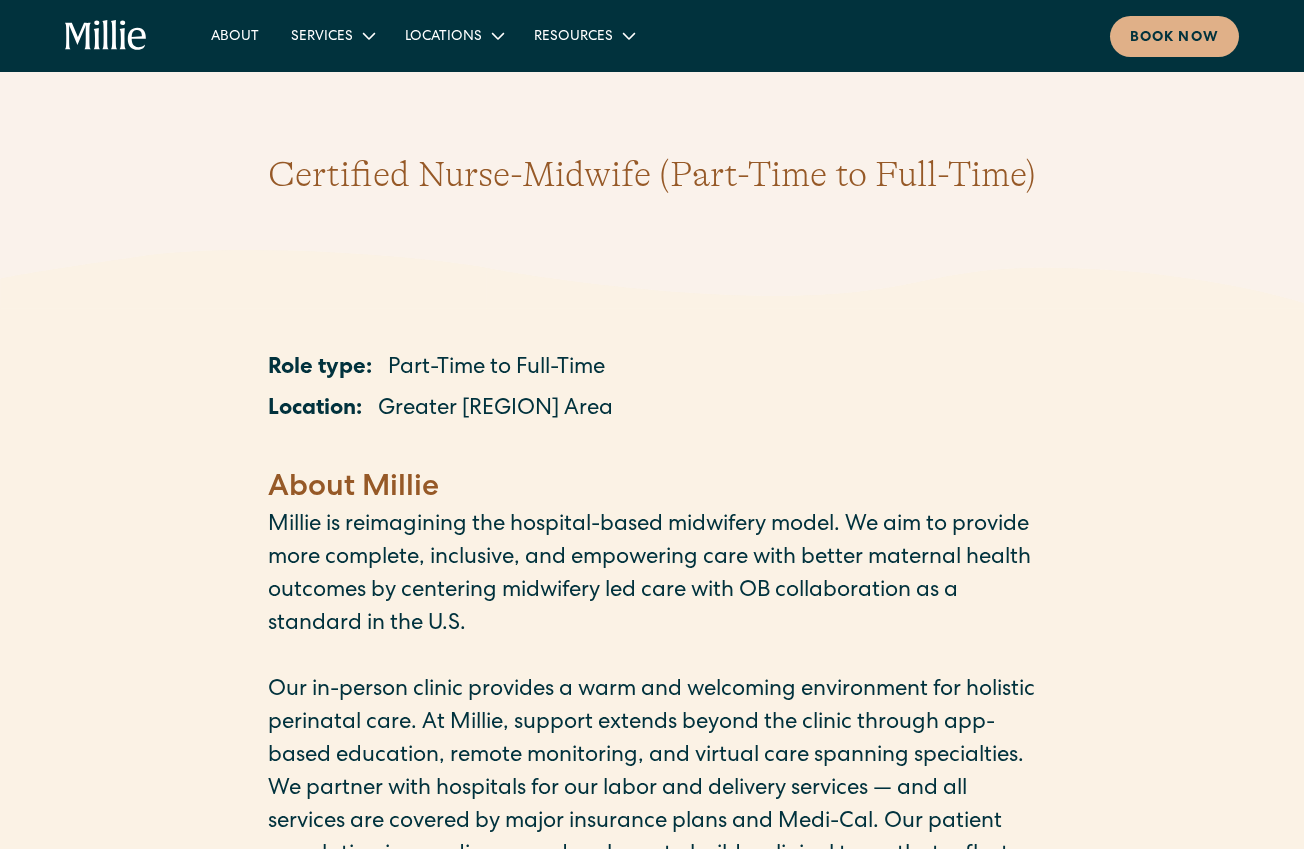 scroll, scrollTop: 0, scrollLeft: 0, axis: both 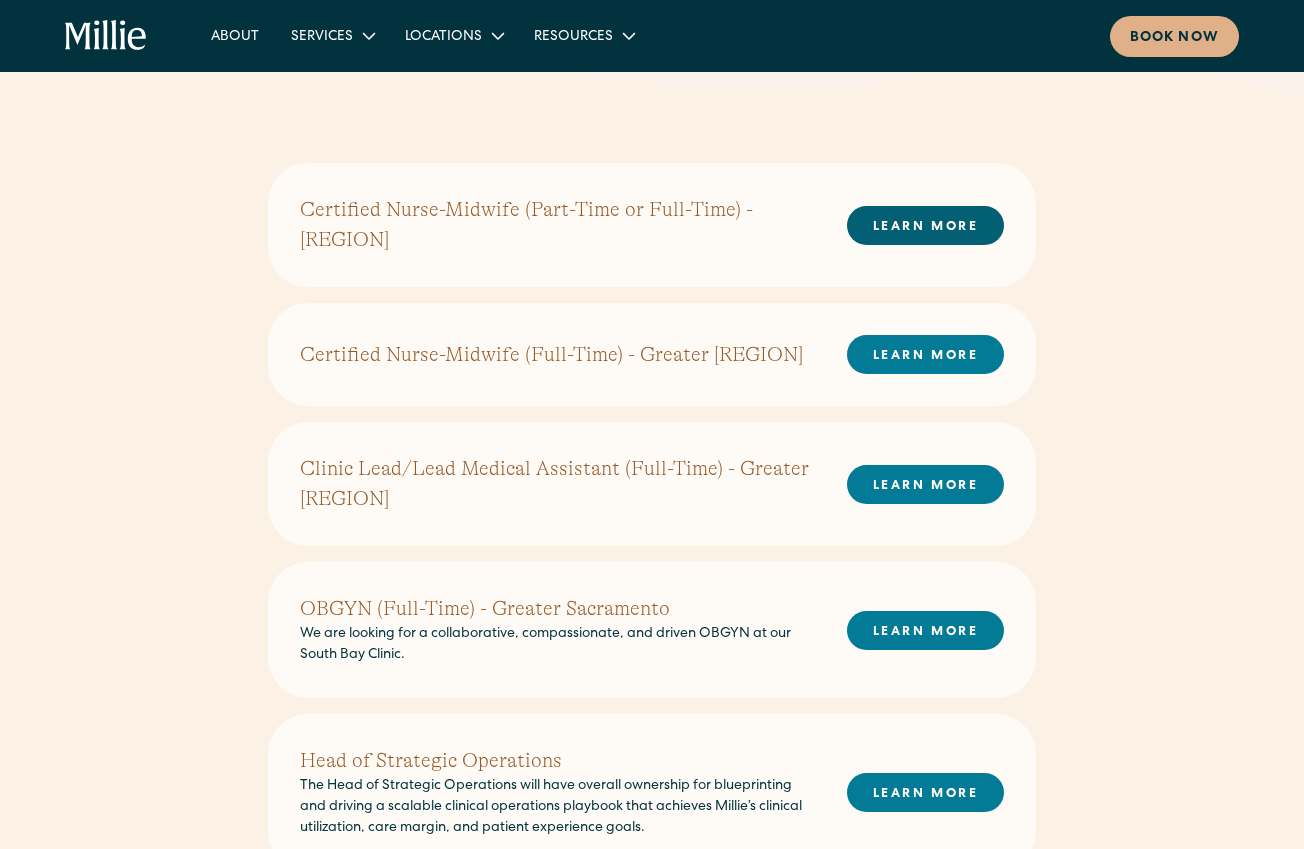 click on "LEARN MORE" at bounding box center [925, 225] 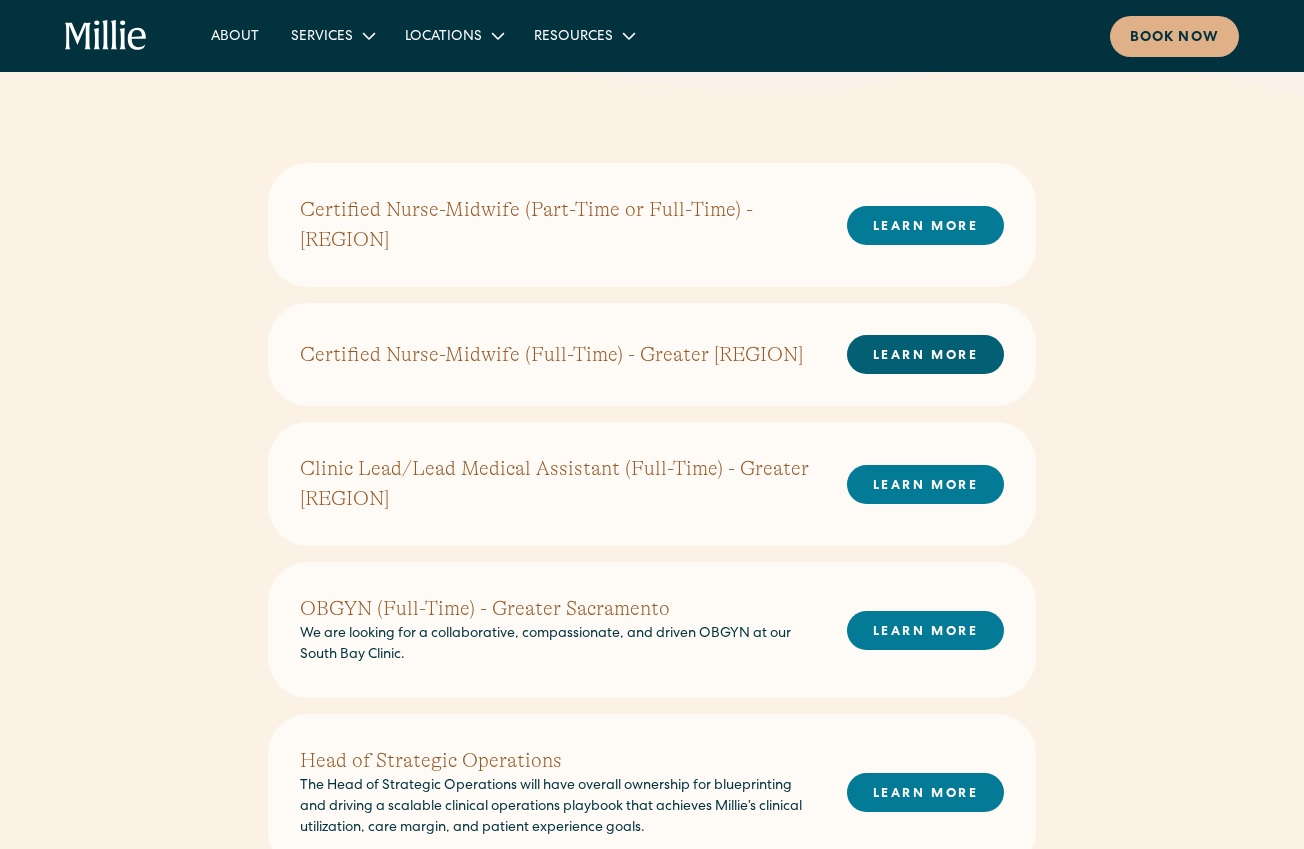 click on "LEARN MORE" at bounding box center (925, 354) 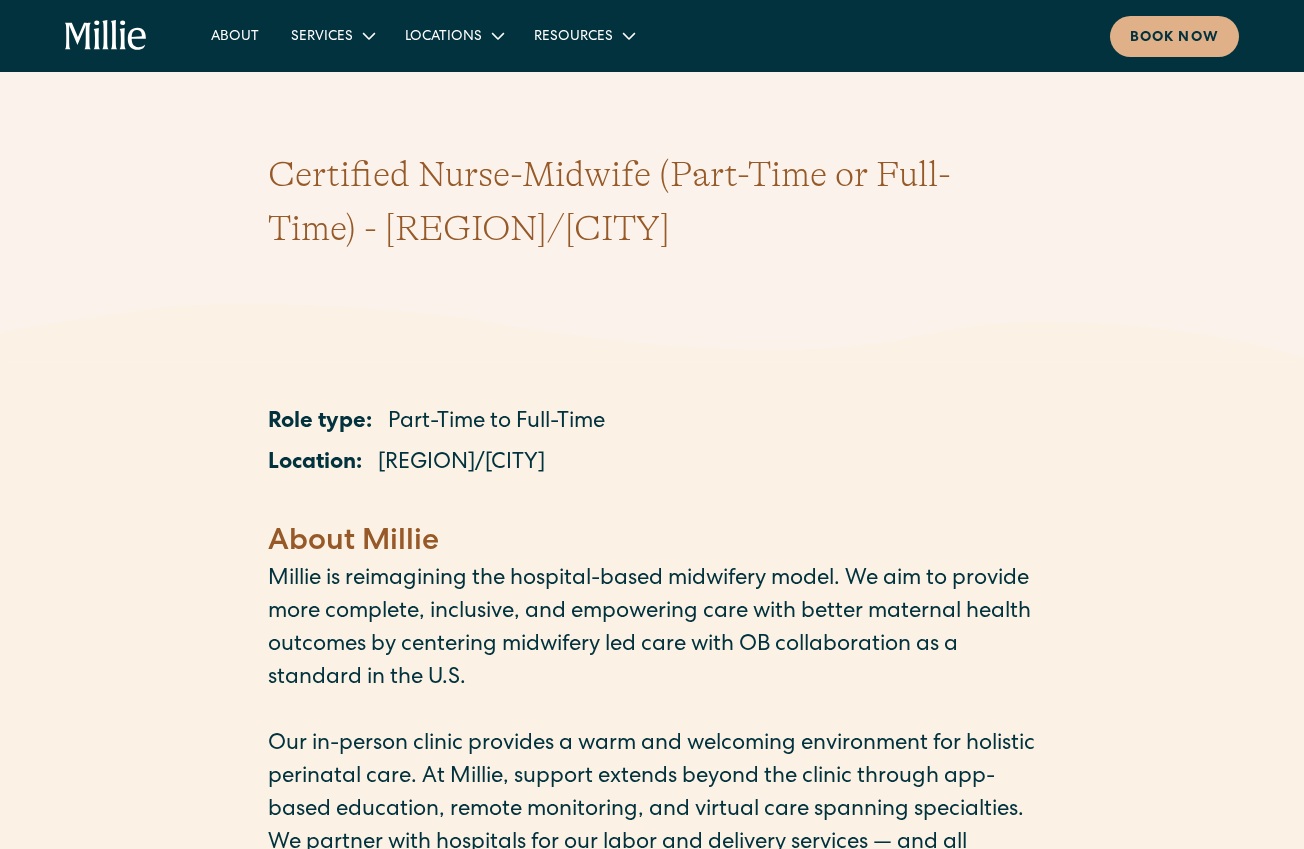 scroll, scrollTop: 0, scrollLeft: 0, axis: both 